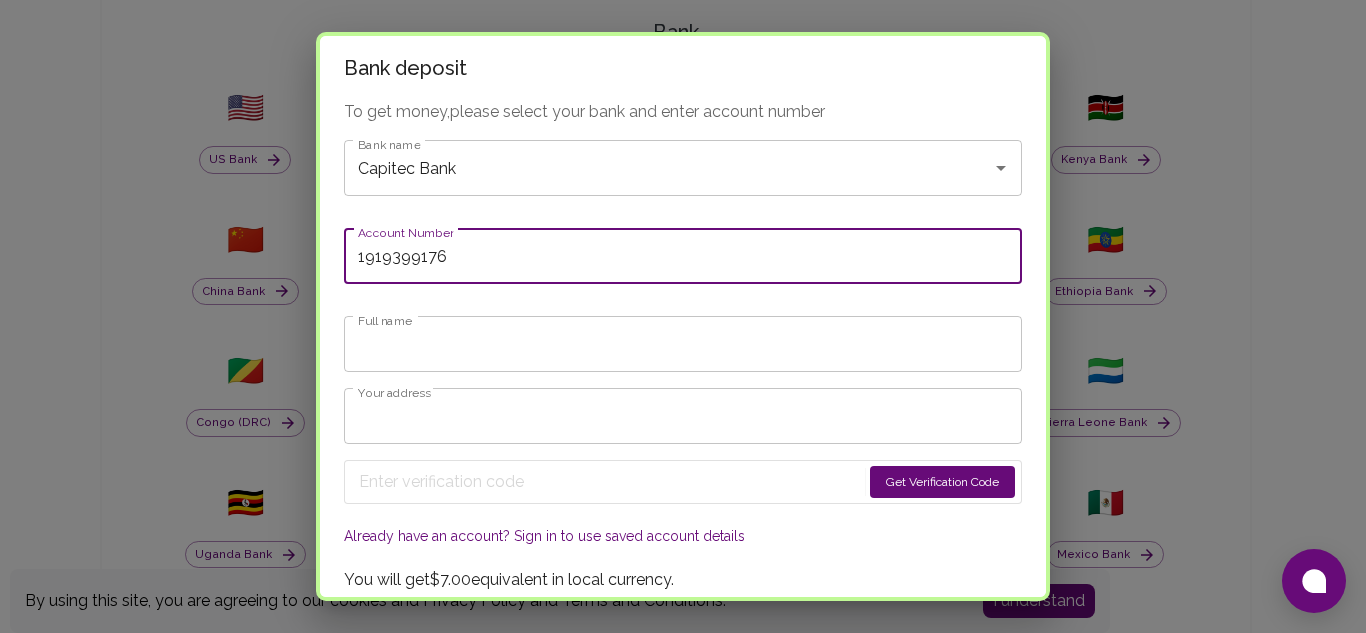 scroll, scrollTop: 682, scrollLeft: 0, axis: vertical 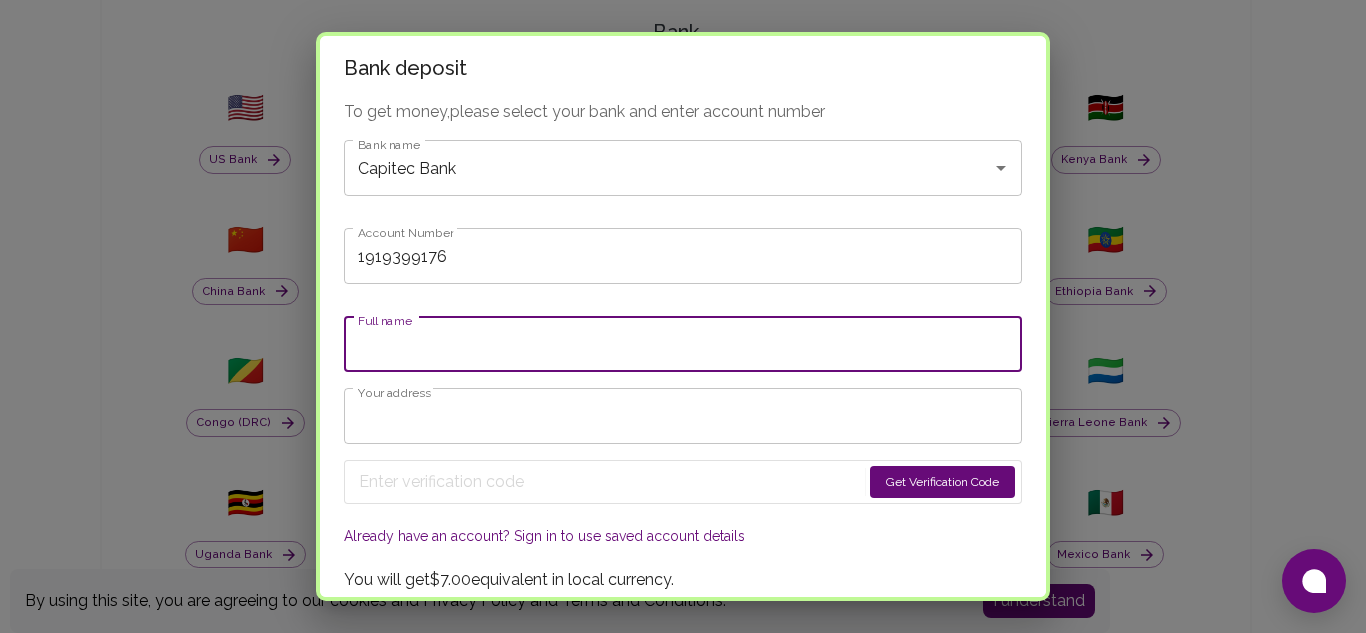 click on "Full name" at bounding box center (683, 344) 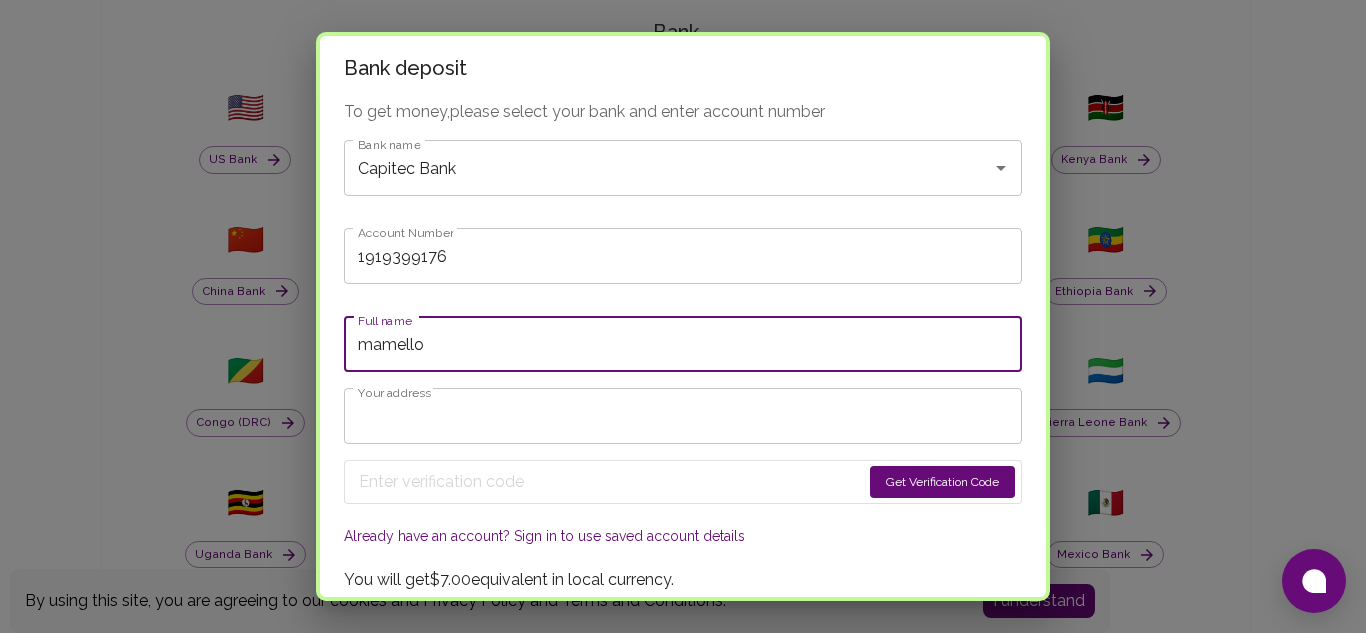 click on "mamello" at bounding box center (683, 344) 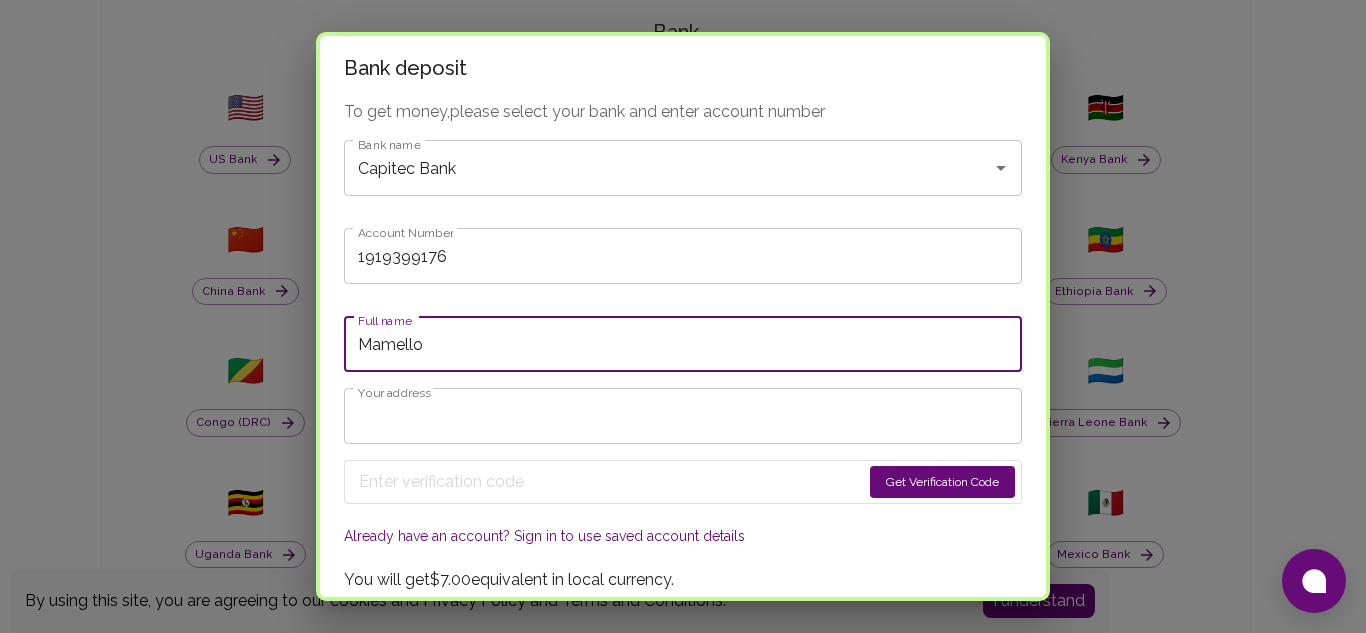 click on "Mamello" at bounding box center [683, 344] 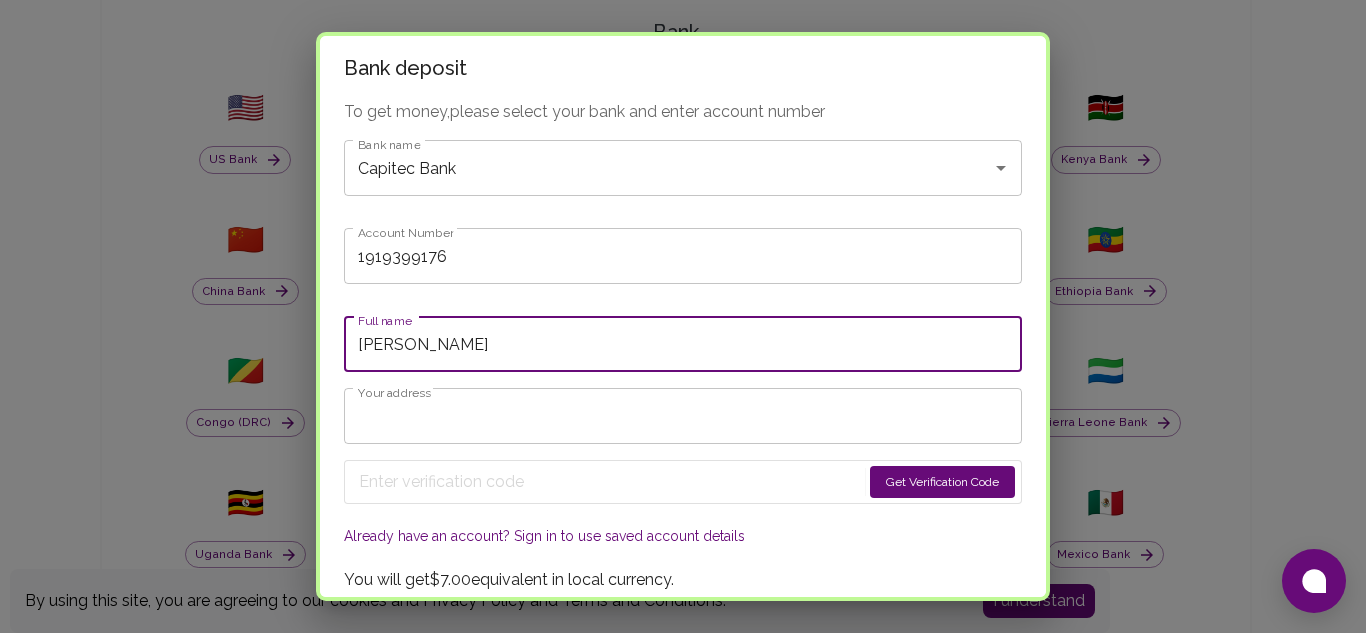 type on "[PERSON_NAME]" 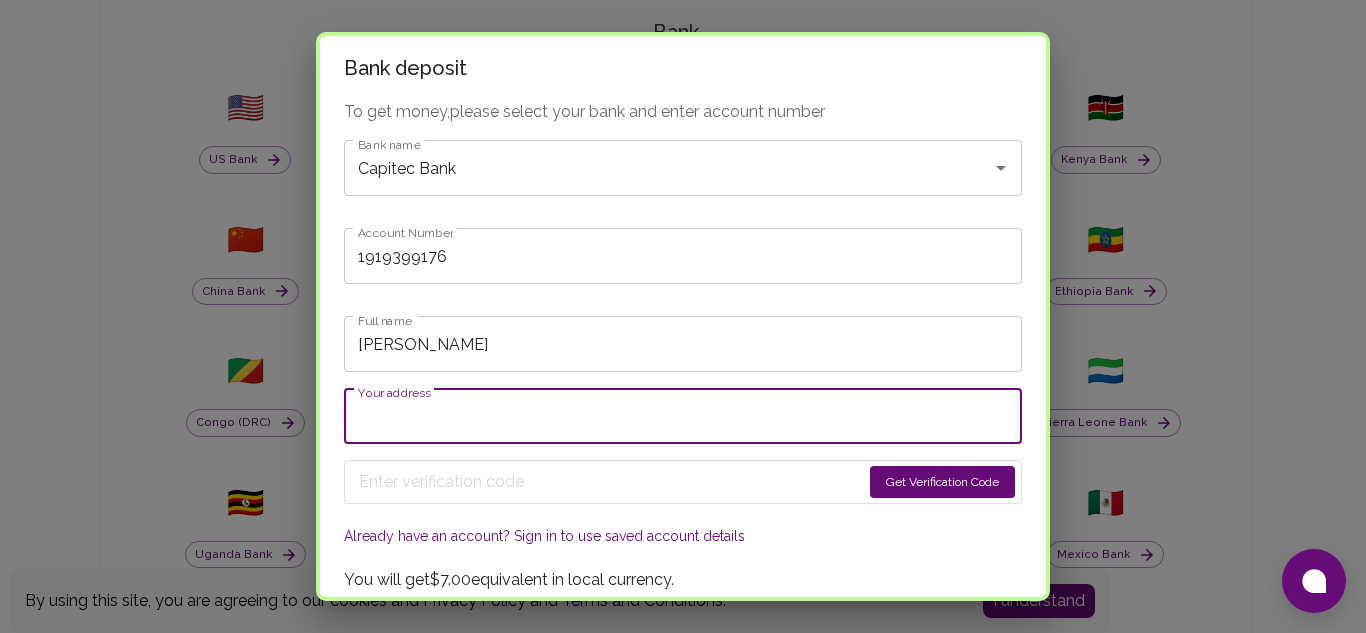 click on "Your address" at bounding box center (683, 416) 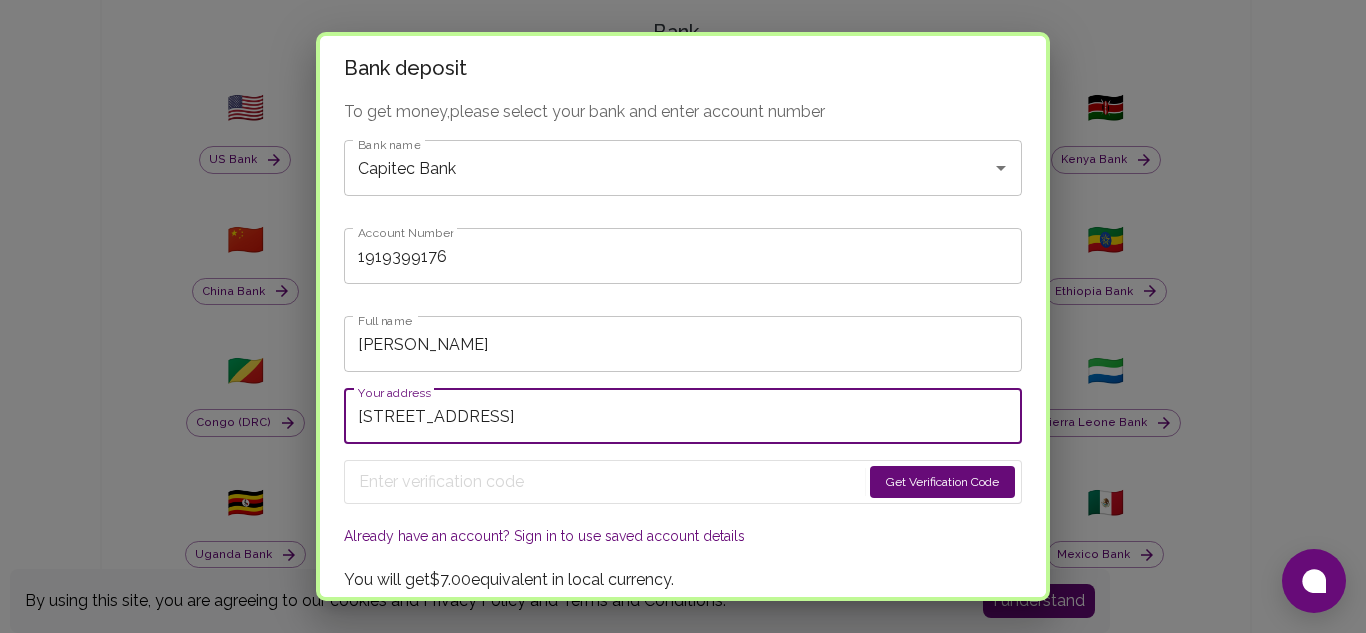 type on "[STREET_ADDRESS]" 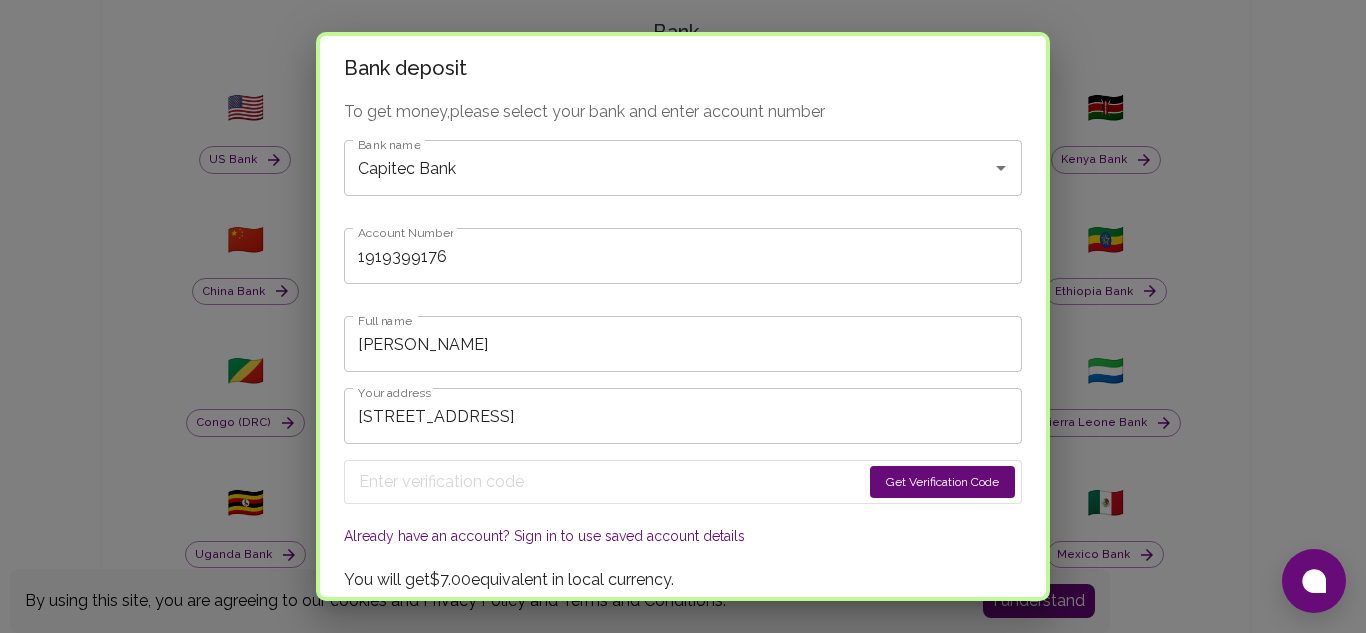 click on "Get Verification Code" at bounding box center (942, 482) 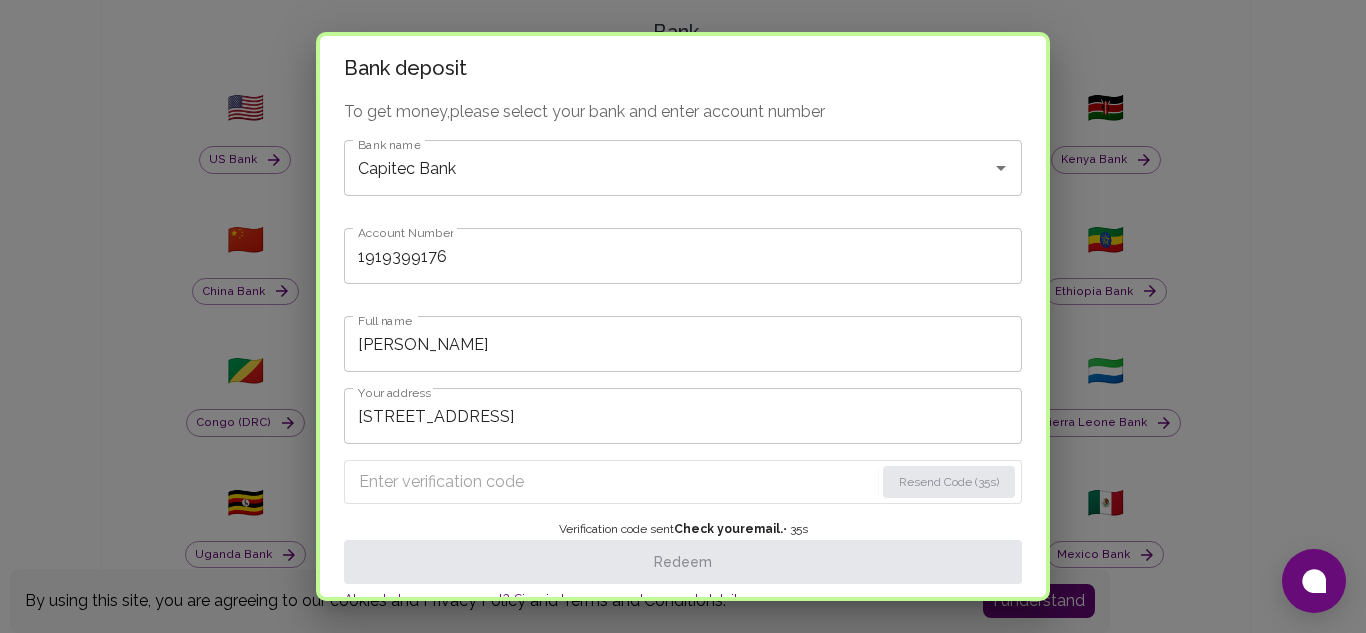 click on "Resend Code (35s)" at bounding box center (683, 482) 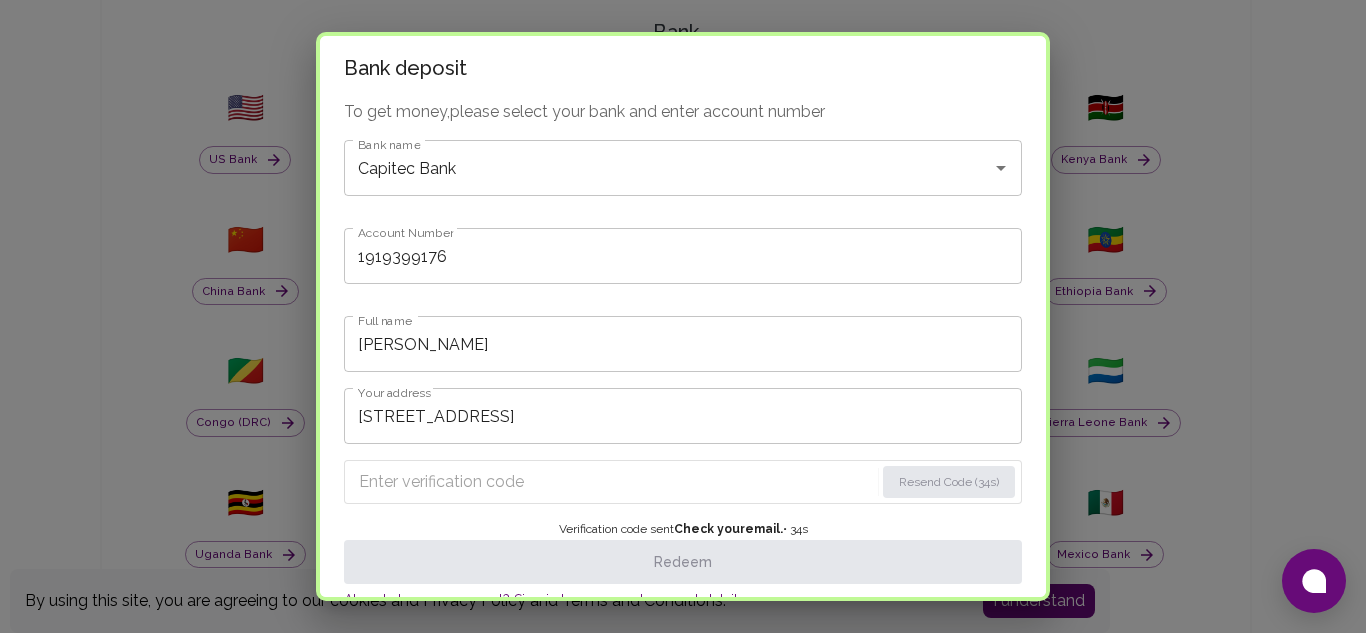 click at bounding box center [616, 482] 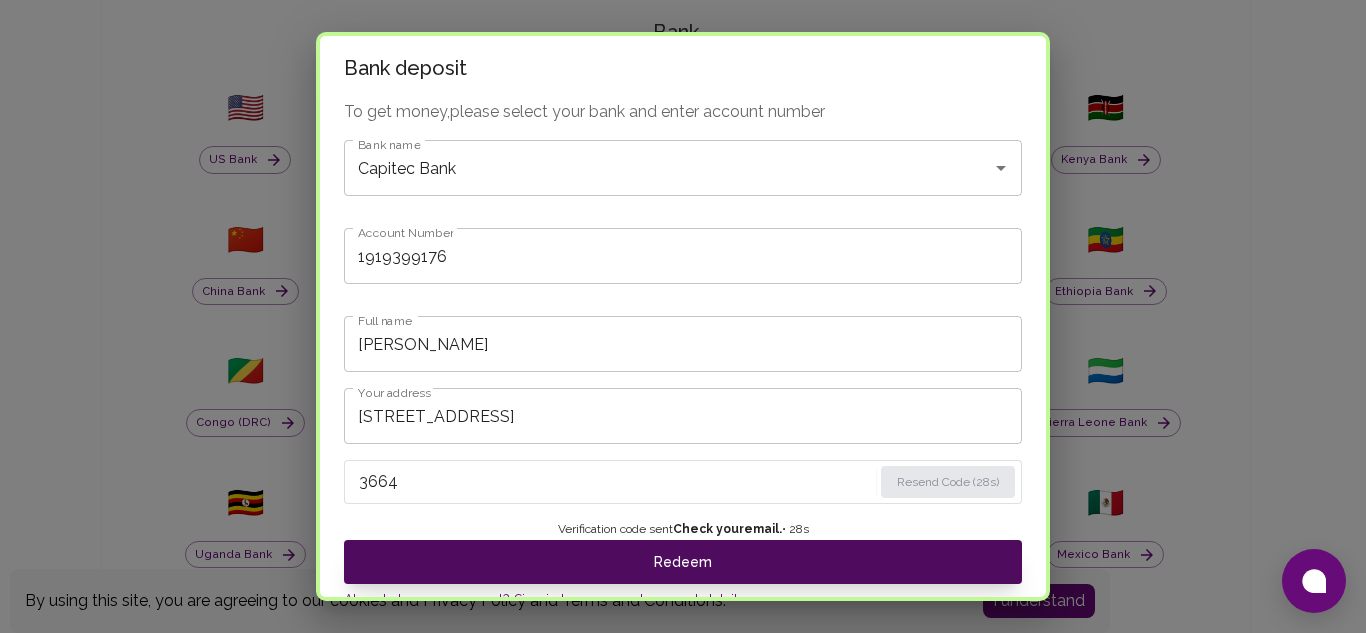 type on "3664" 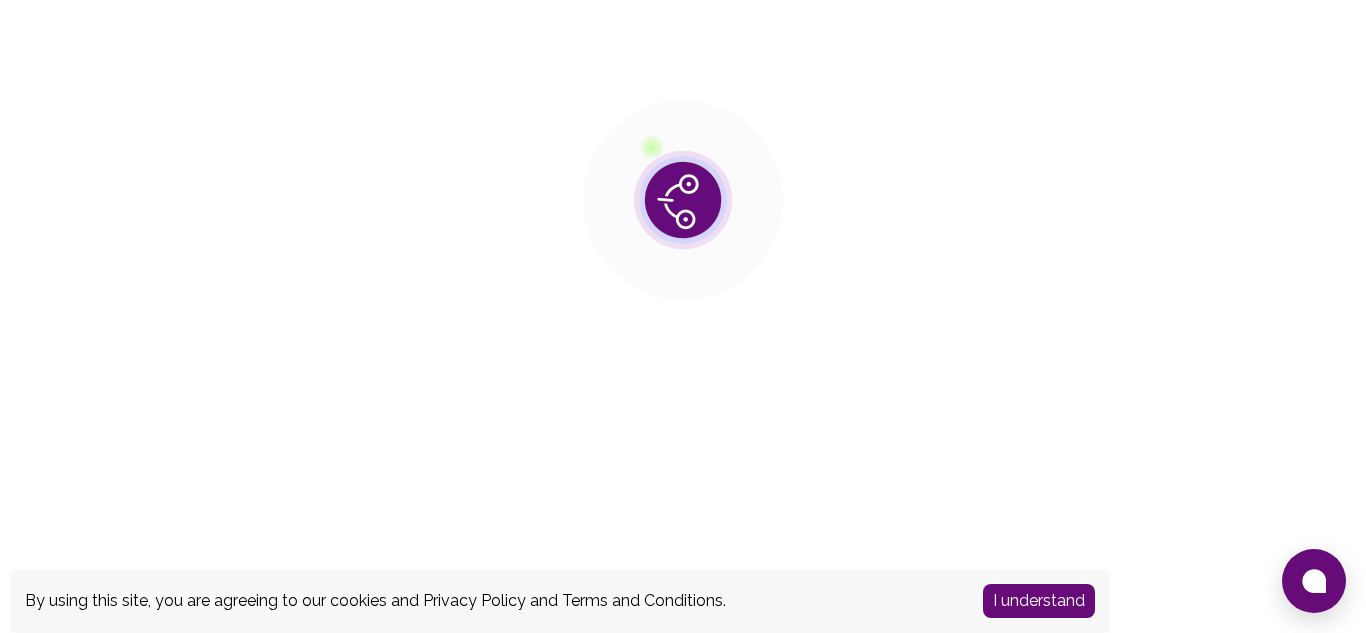 scroll, scrollTop: 0, scrollLeft: 0, axis: both 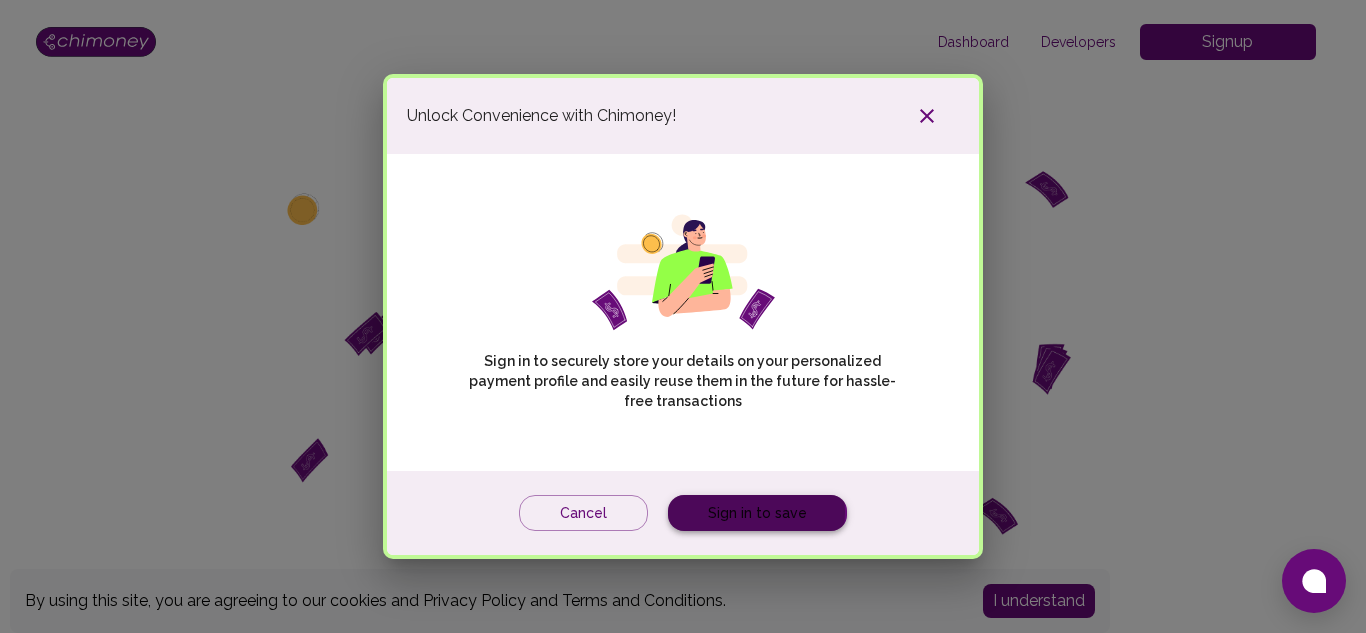 click on "Sign in to save" at bounding box center [757, 513] 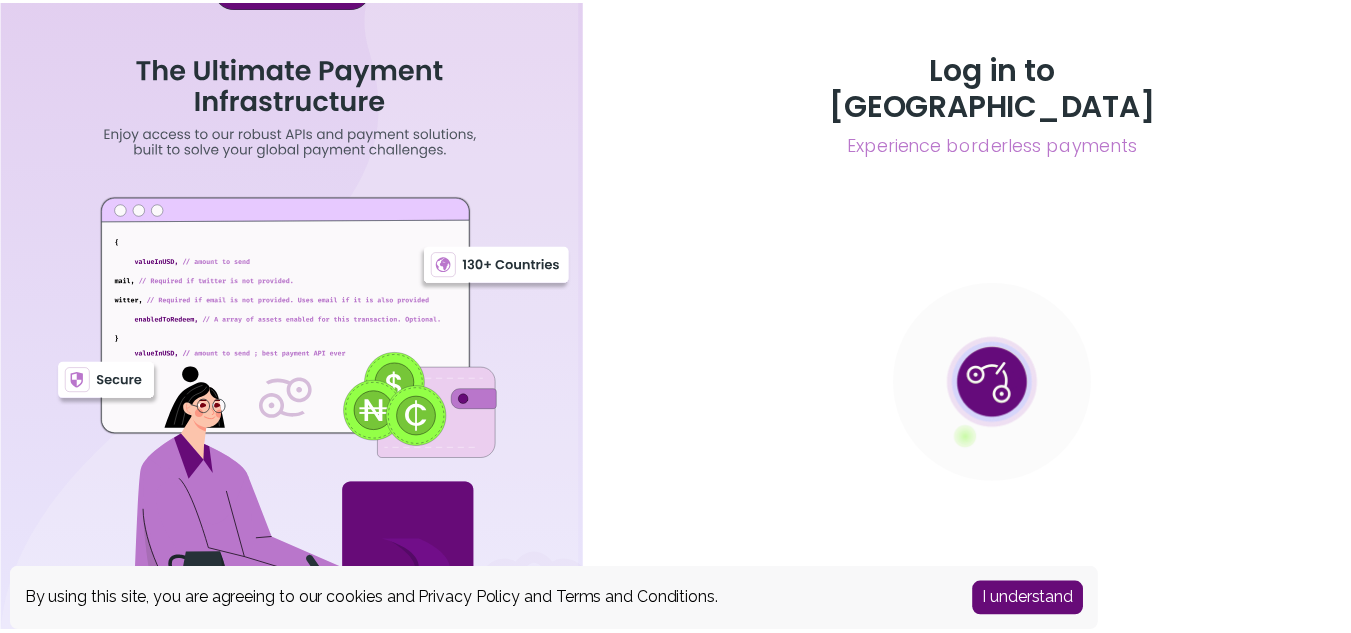 scroll, scrollTop: 0, scrollLeft: 0, axis: both 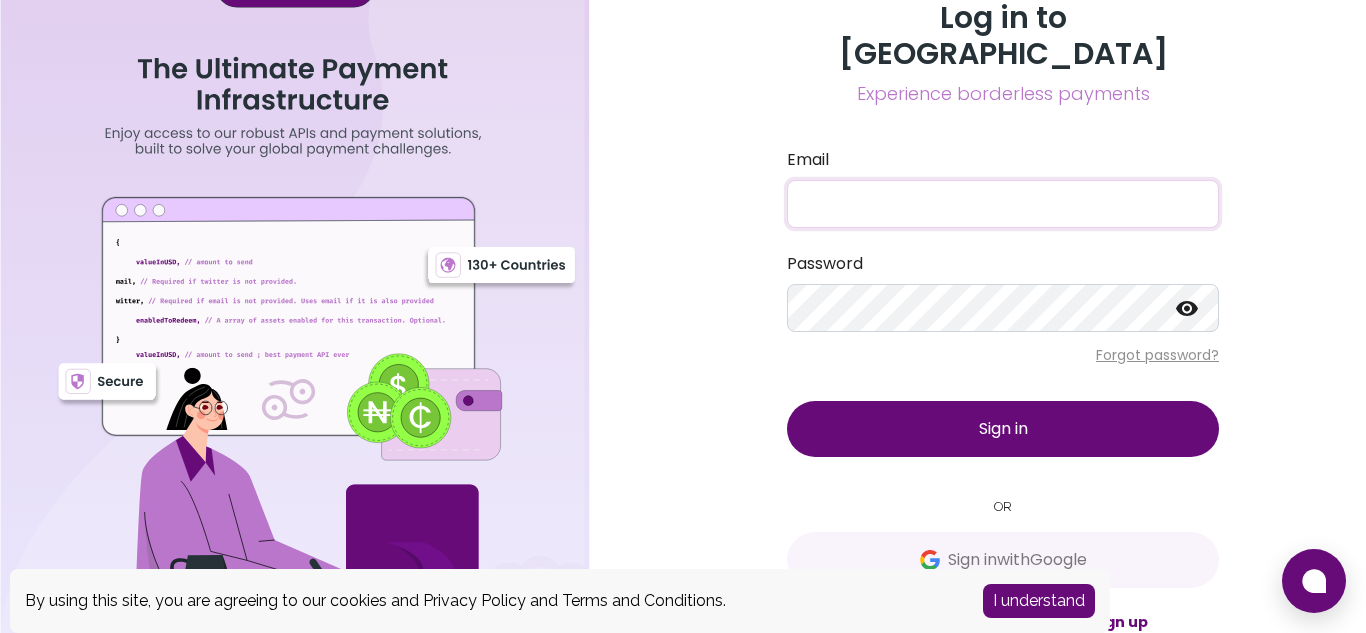 click on "Email" at bounding box center [1003, 204] 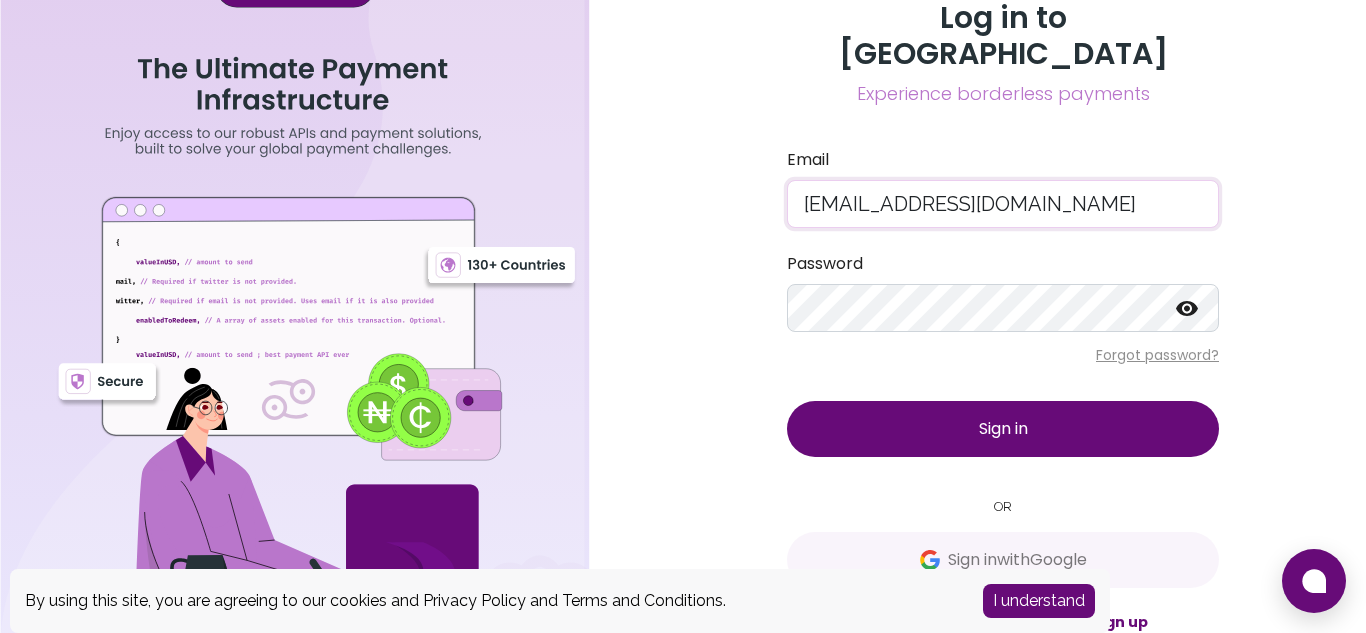 type on "charmaineks54@gmail.com" 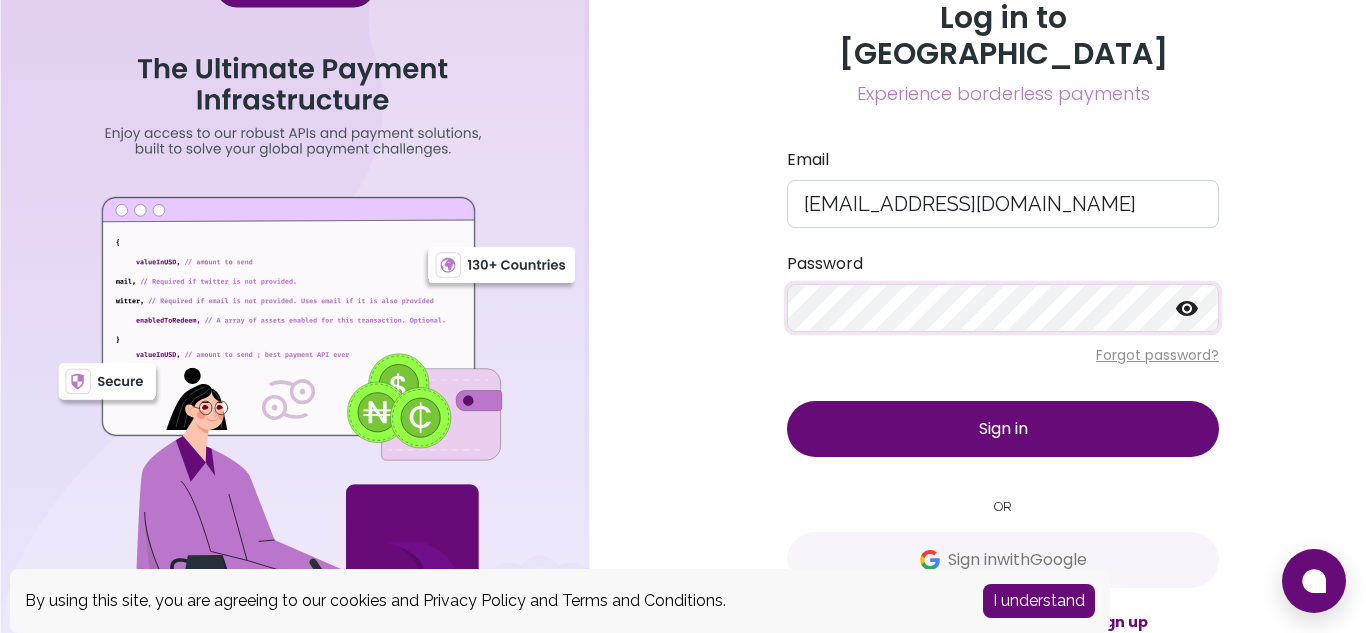 click on "Sign in" at bounding box center [1003, 429] 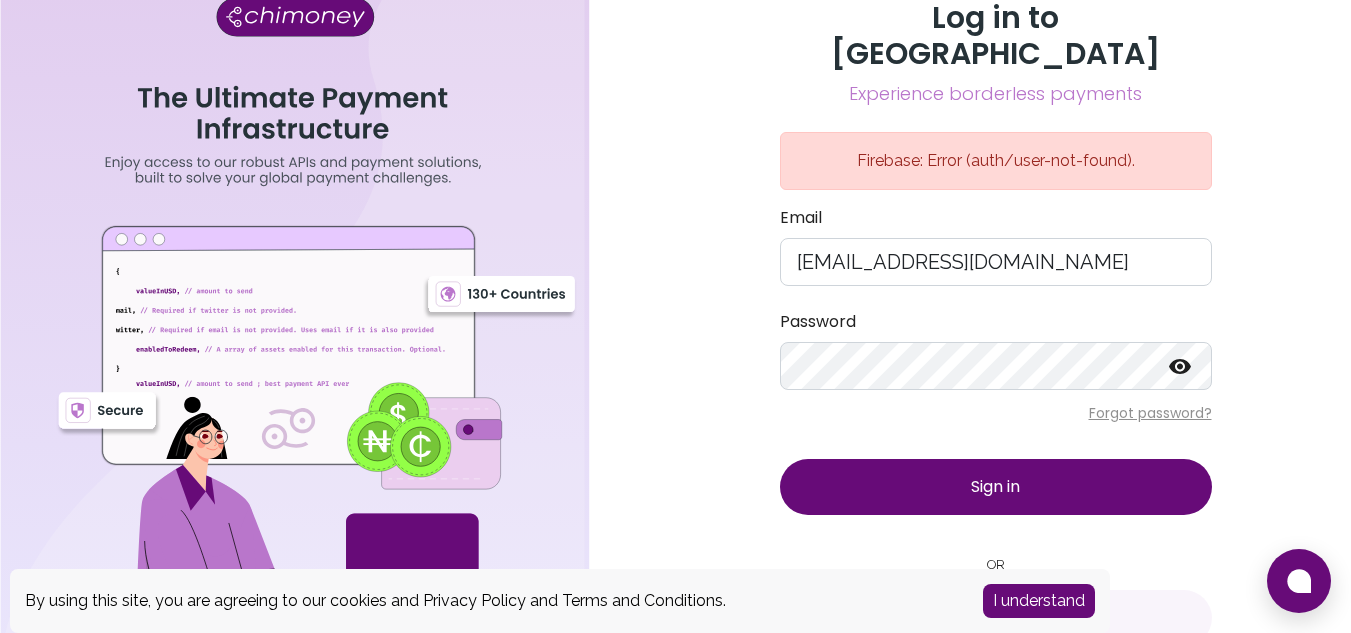 click on "Forgot password?" at bounding box center [996, 413] 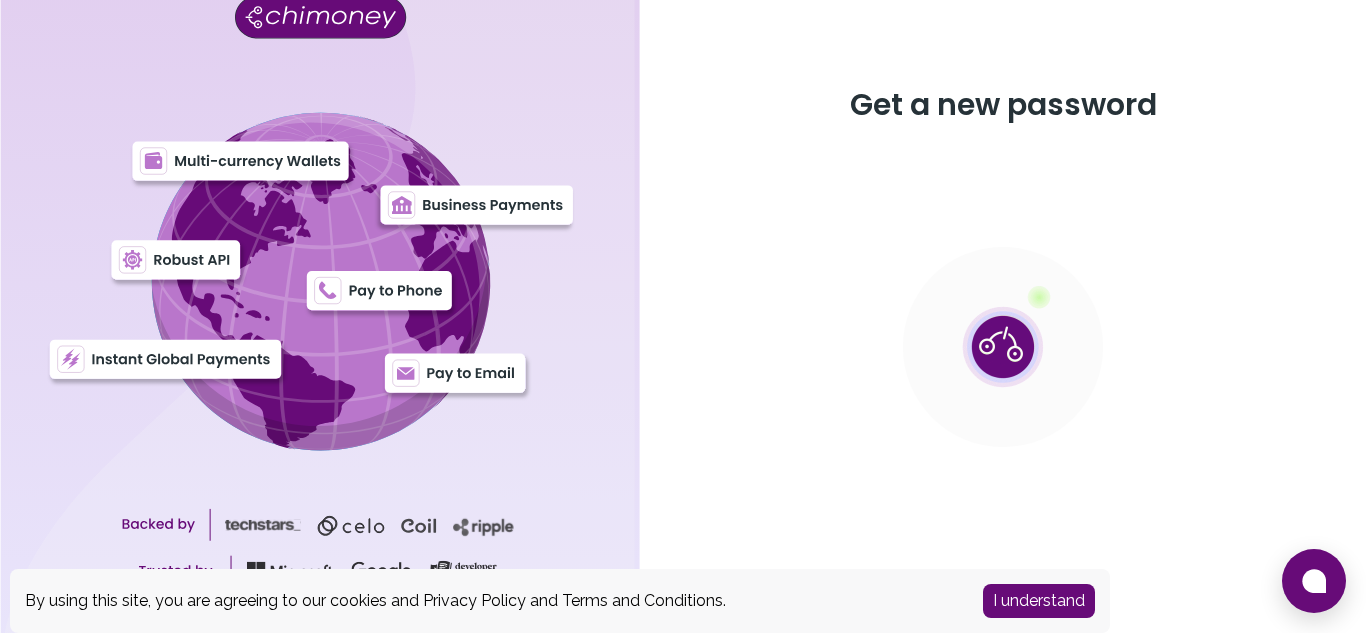 click on "Get a new password" at bounding box center [1003, 317] 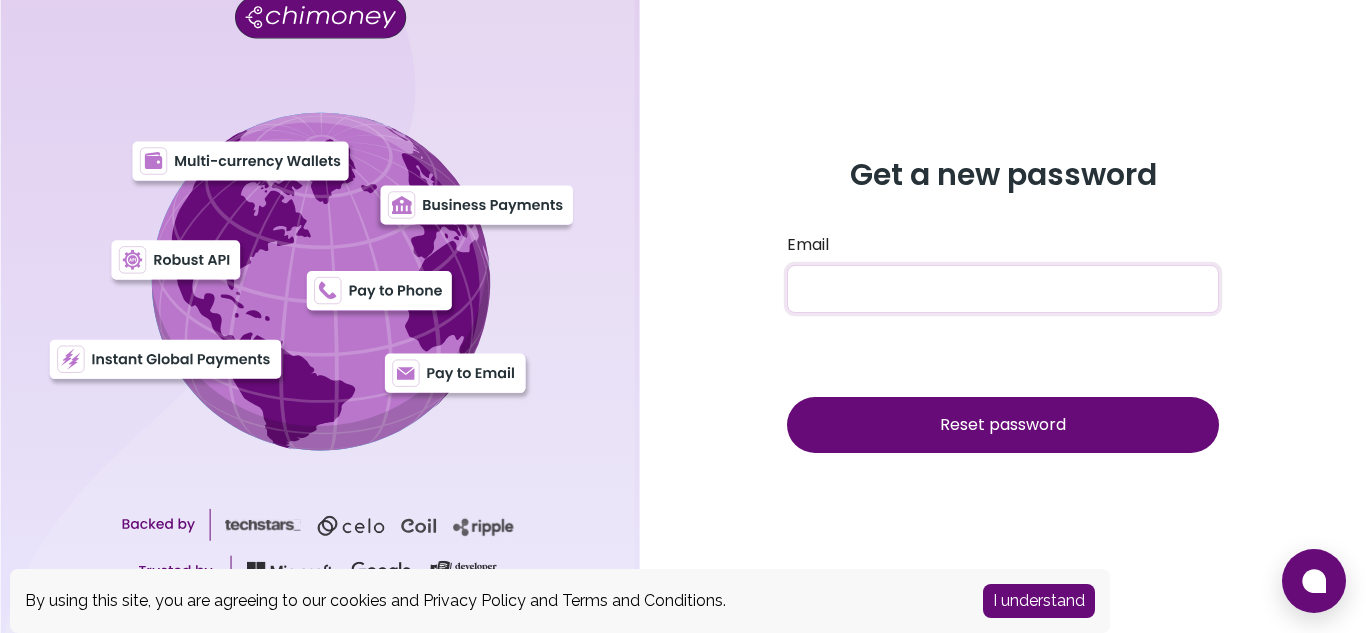 click on "Email" at bounding box center (1003, 289) 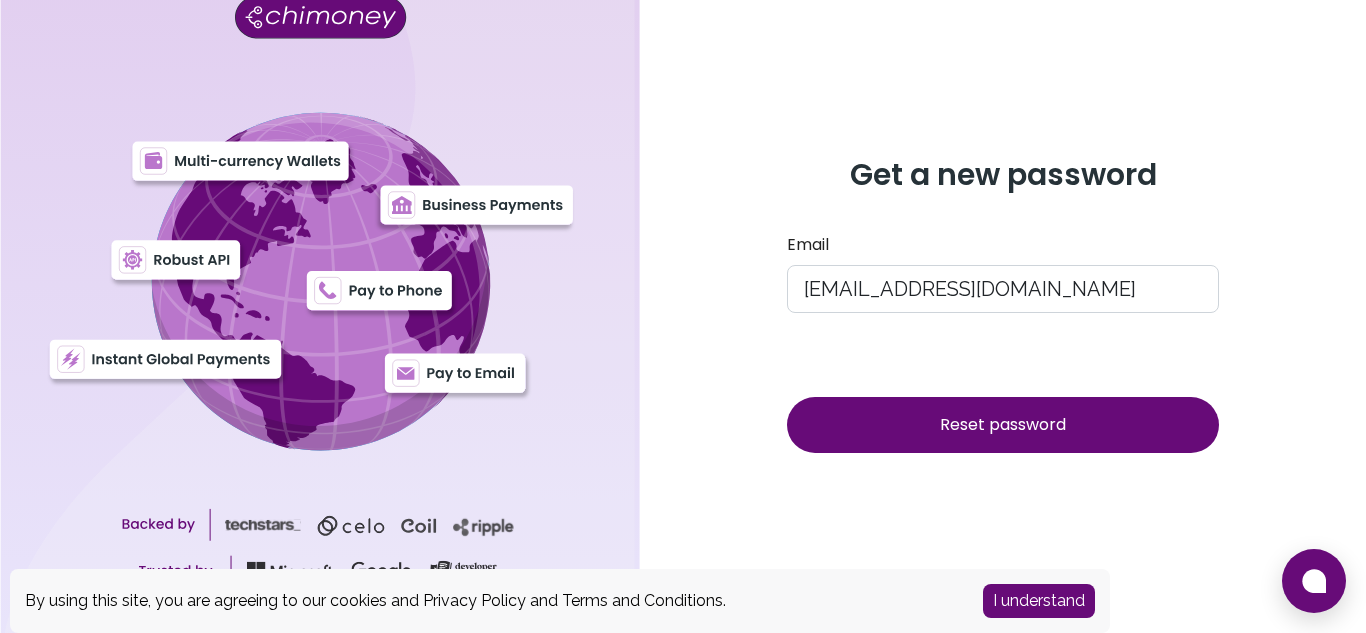 click on "Reset password" at bounding box center (1003, 424) 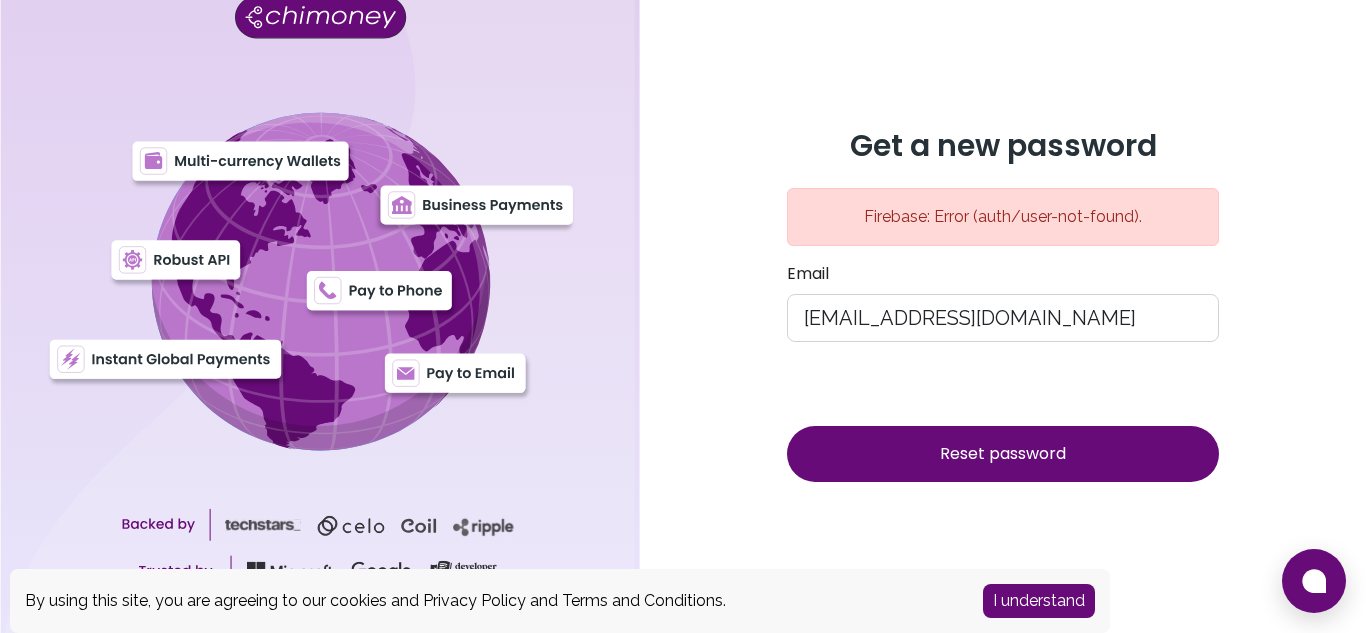 click on "I understand" at bounding box center (1039, 601) 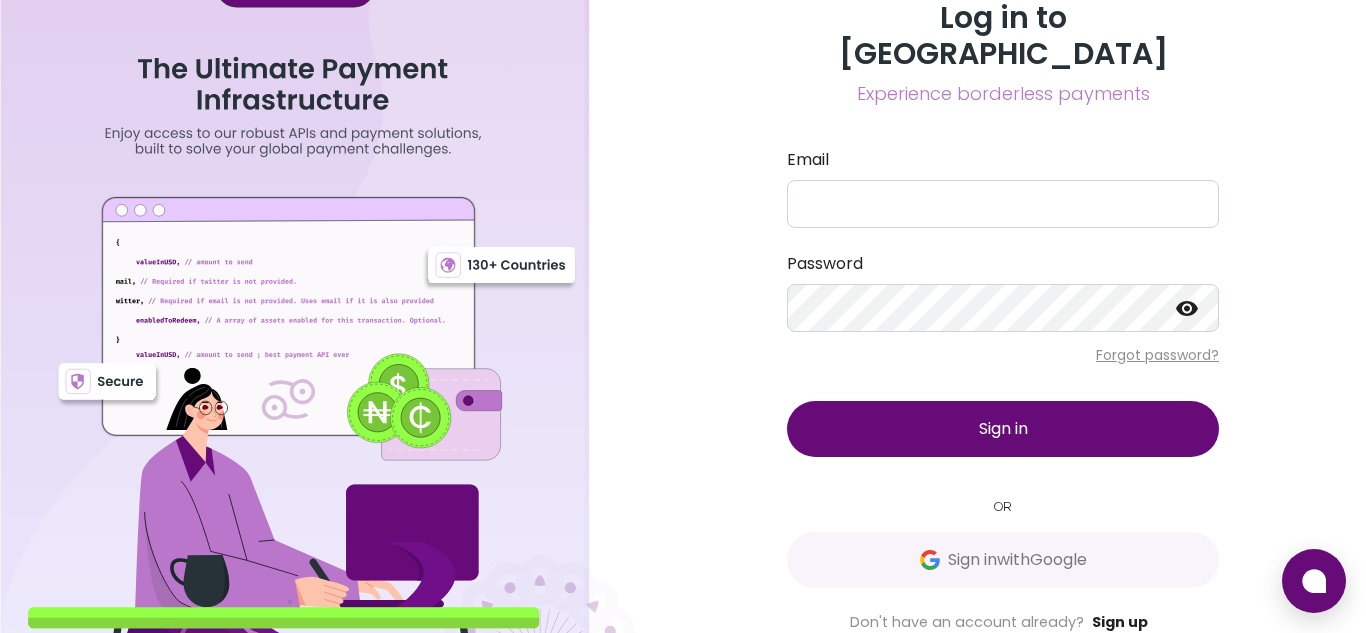 click on "Sign up" at bounding box center [1120, 622] 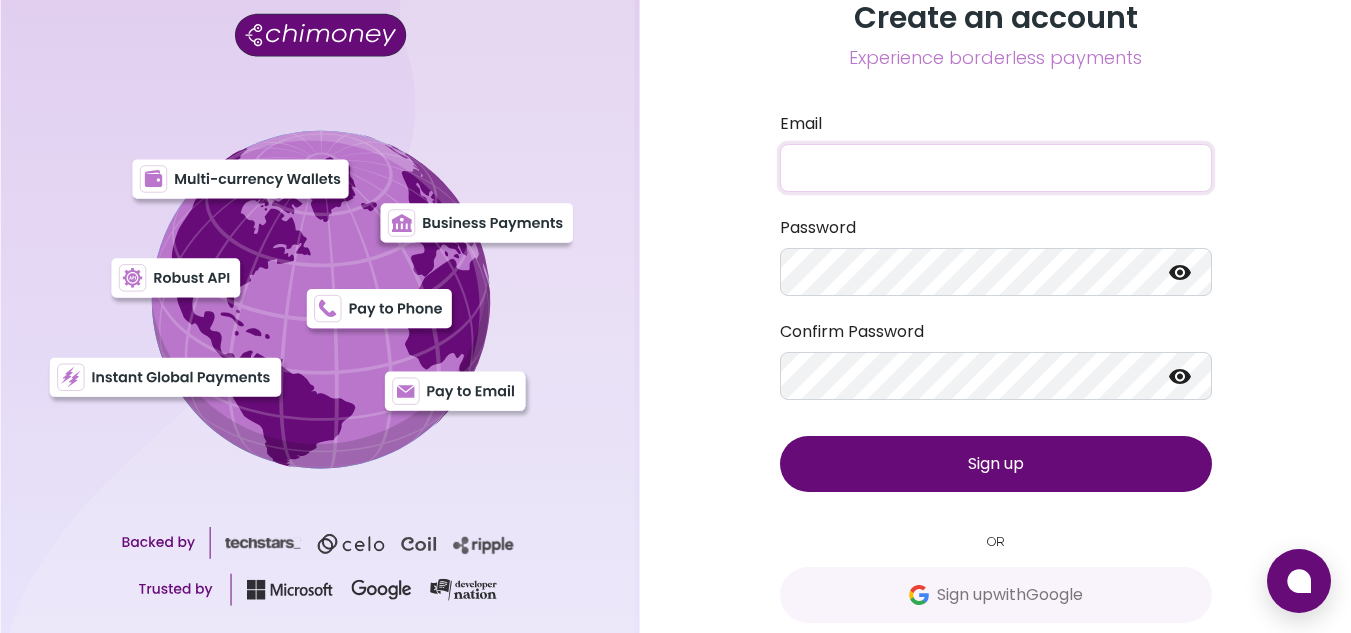 click on "Email" at bounding box center [996, 168] 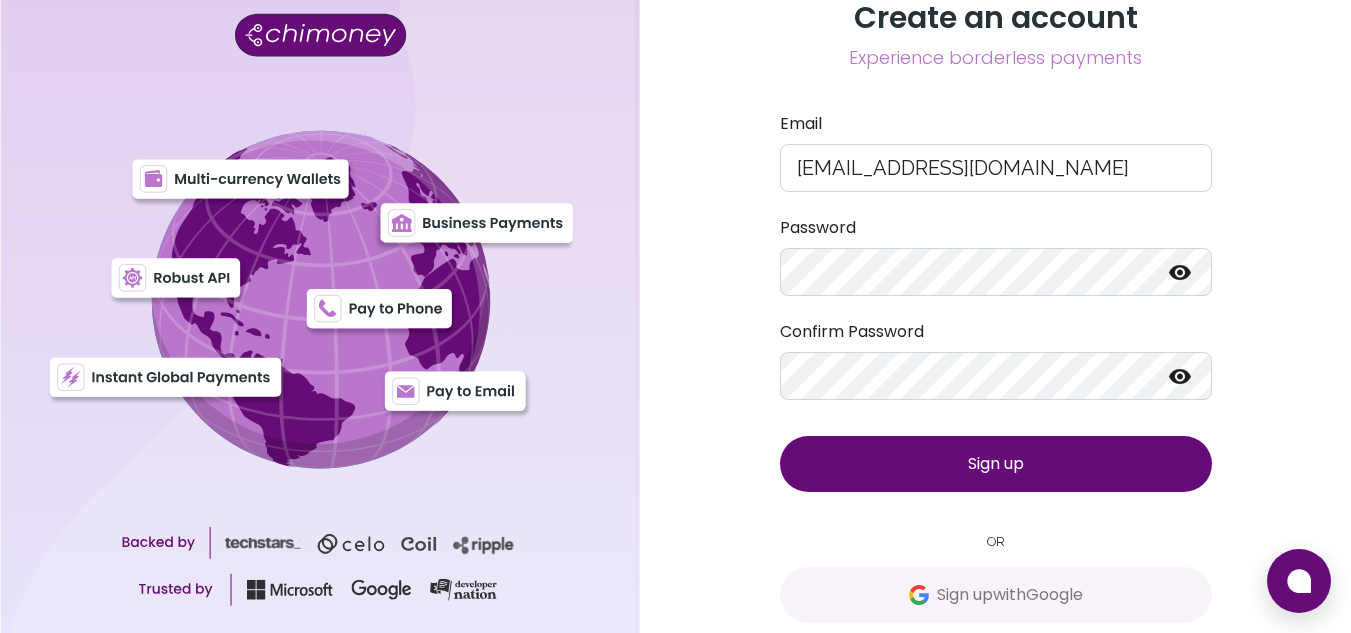 click on "Sign up" at bounding box center (996, 464) 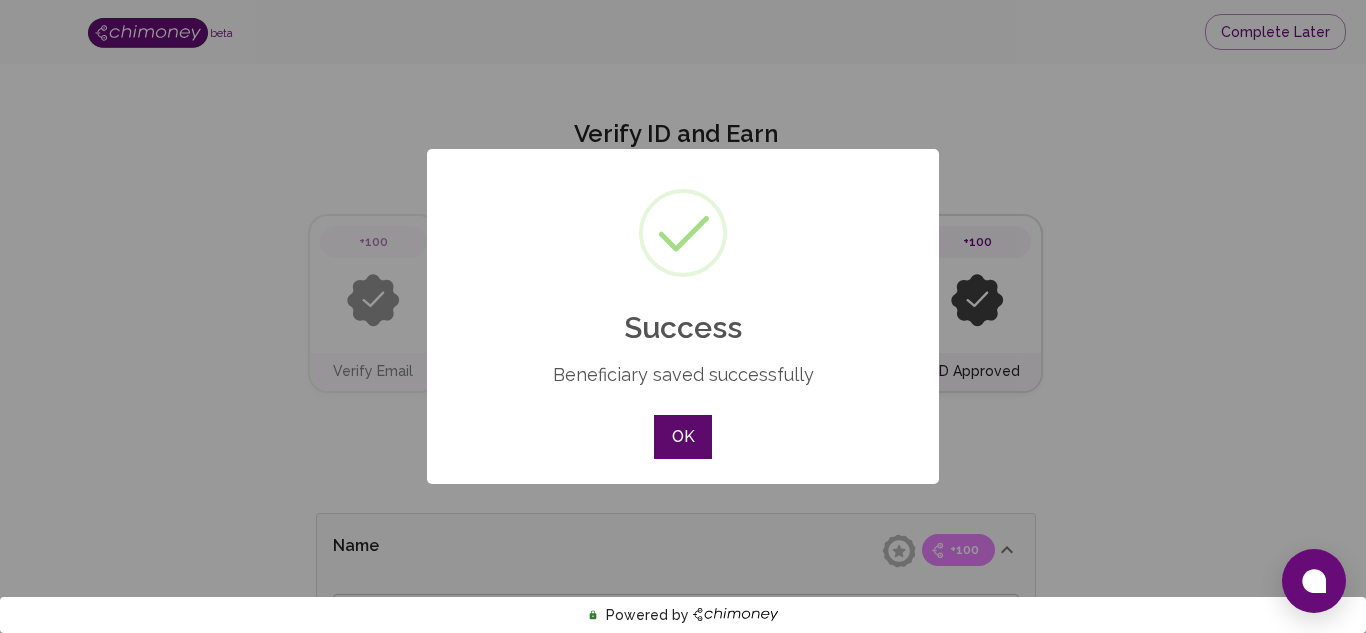 click on "OK" at bounding box center (683, 437) 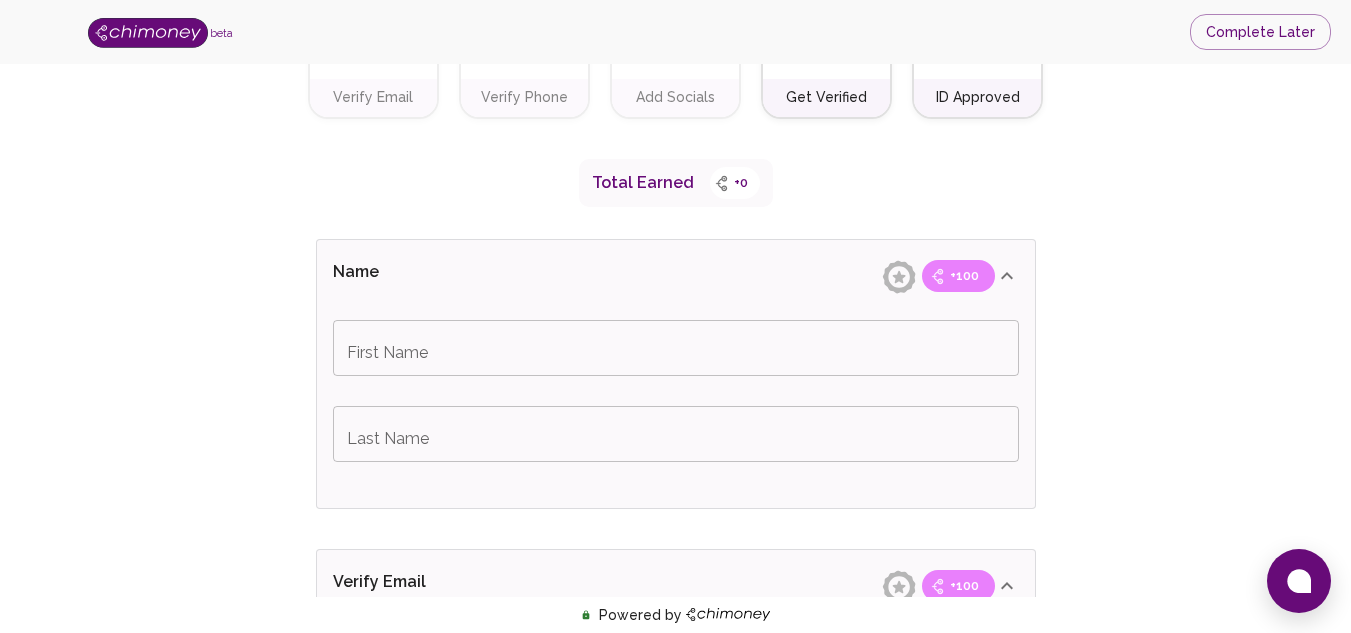 scroll, scrollTop: 267, scrollLeft: 0, axis: vertical 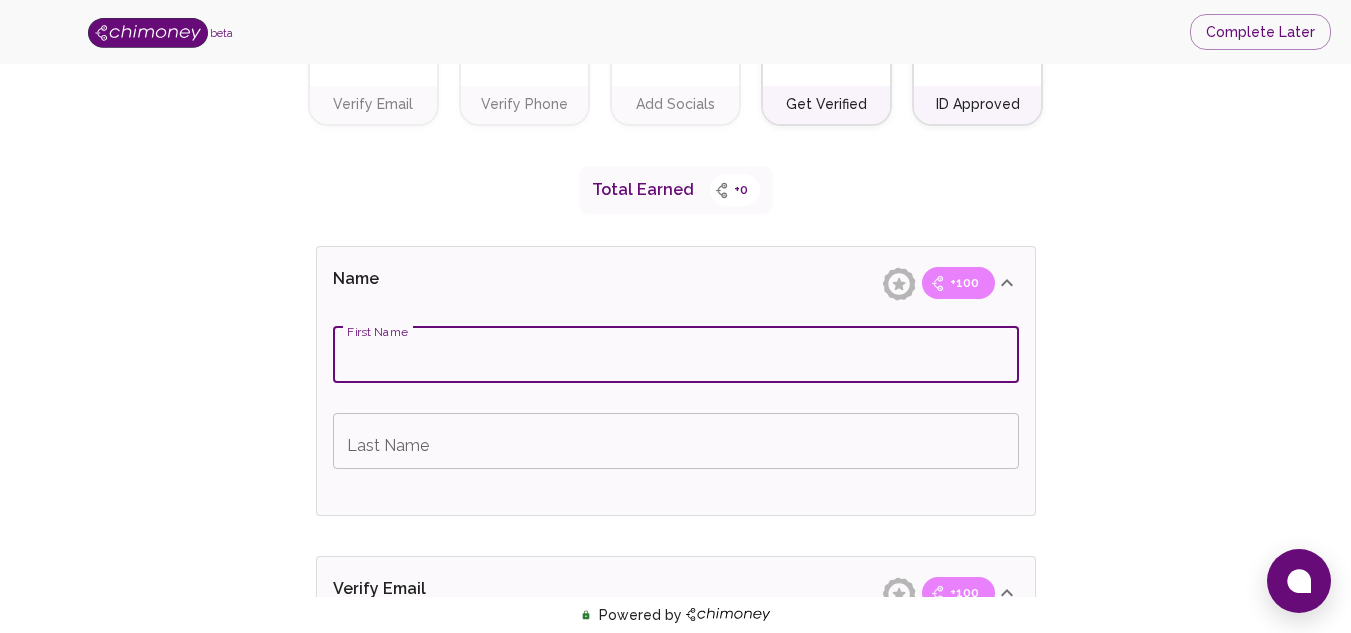 click on "First Name" at bounding box center (676, 355) 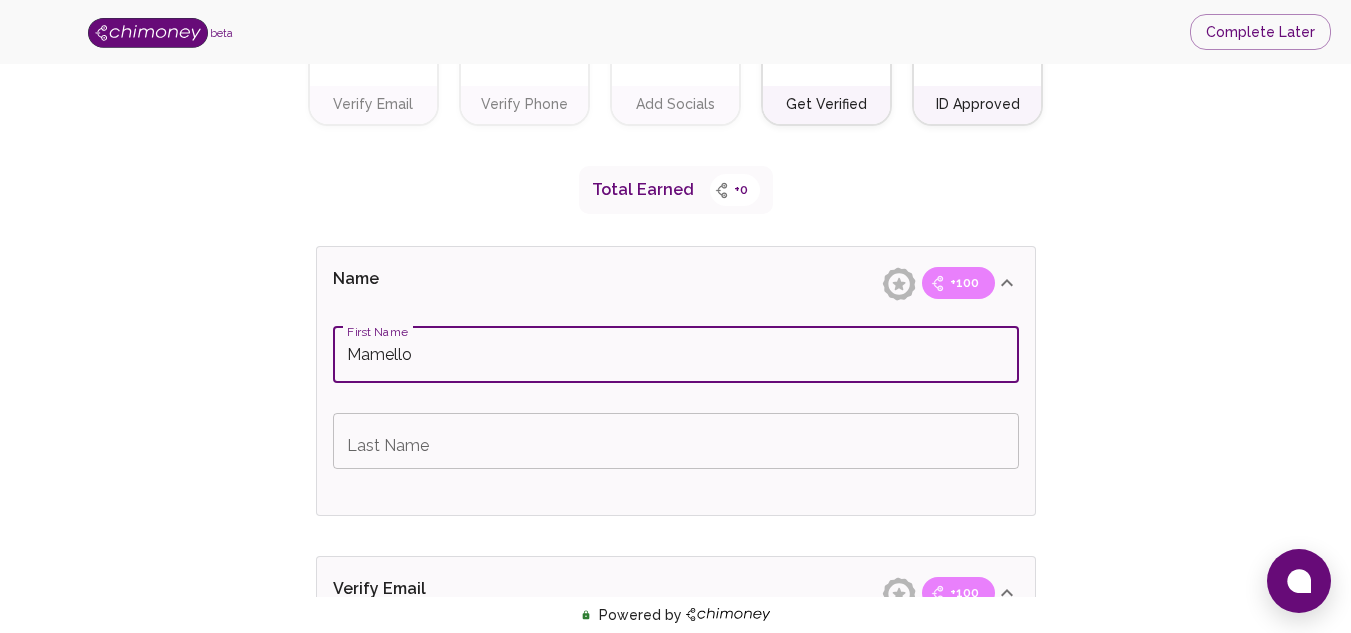 type on "Mamello" 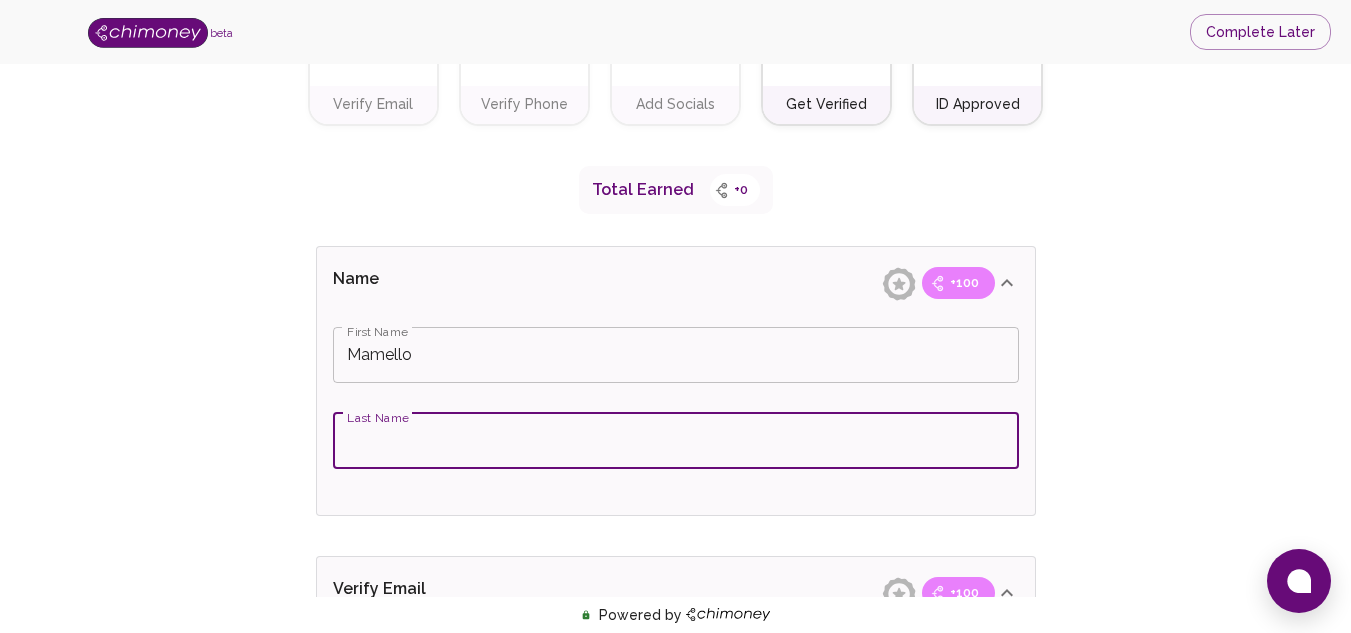 click on "Last Name" at bounding box center [676, 441] 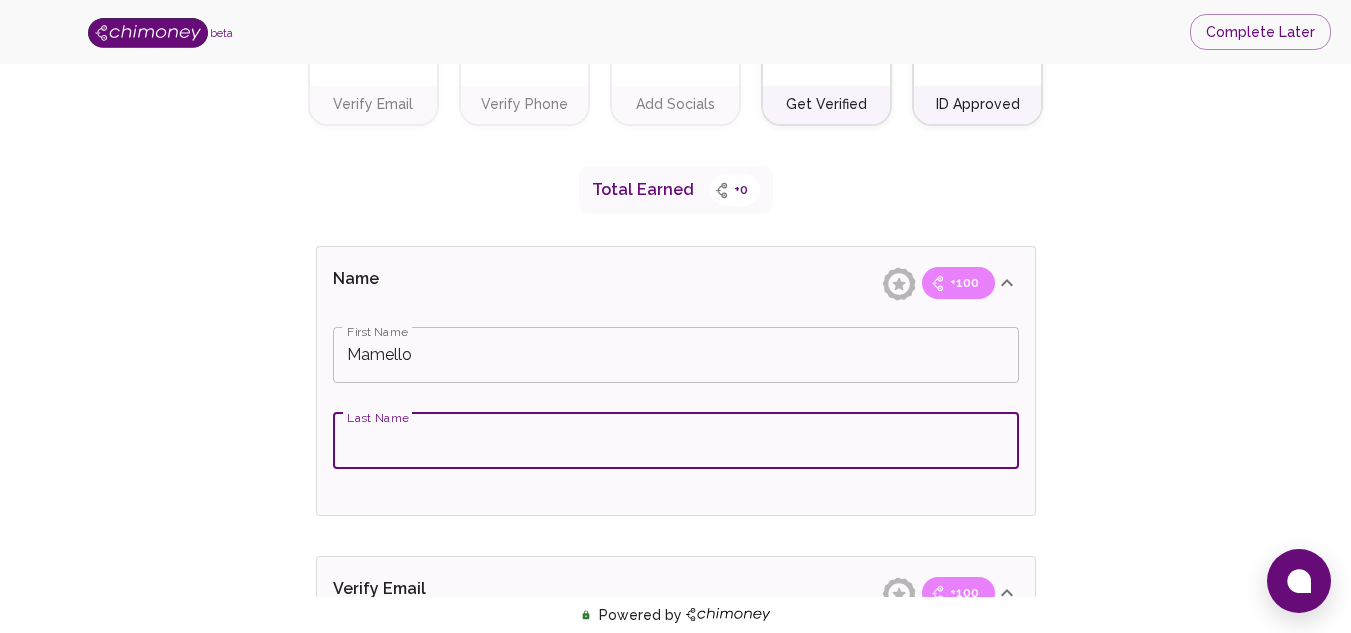 type on "Sanderson" 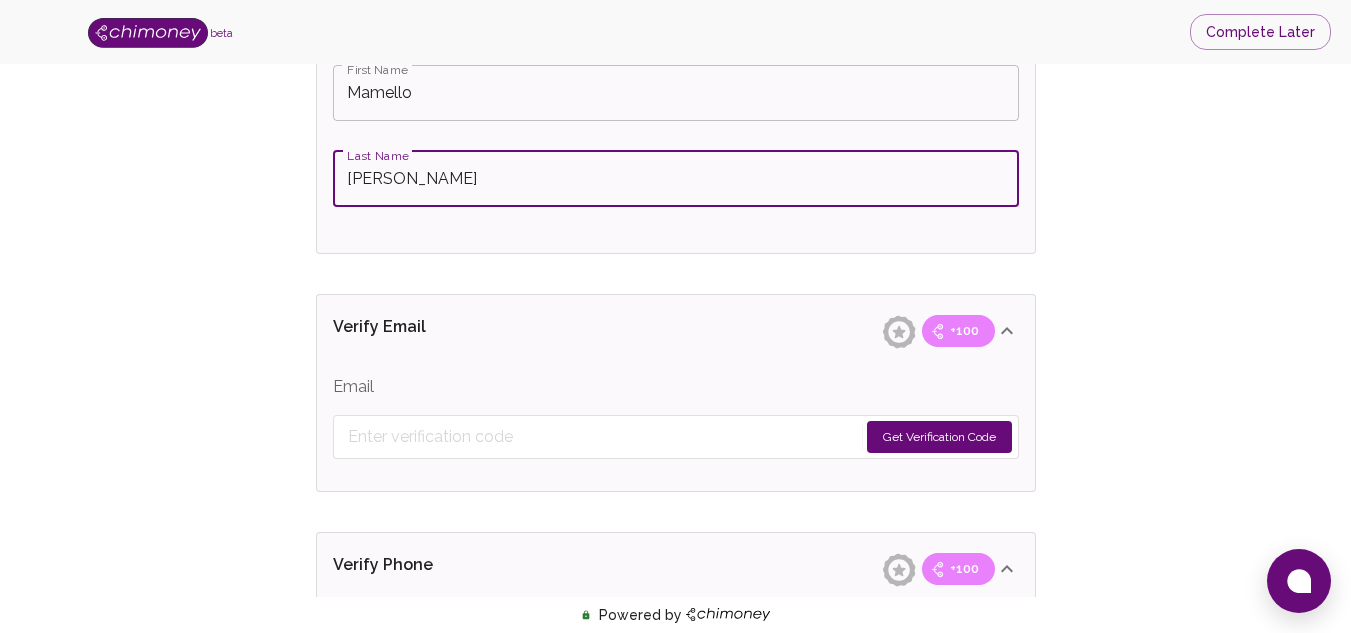 scroll, scrollTop: 531, scrollLeft: 0, axis: vertical 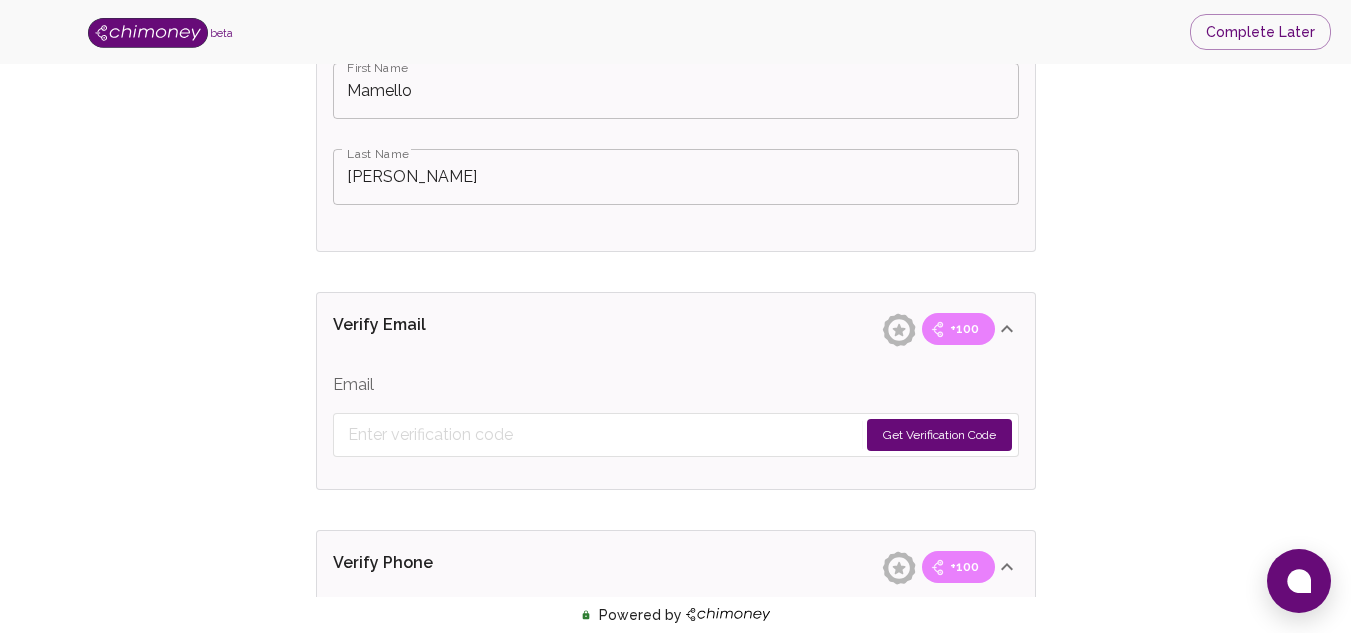 click on "Get Verification Code" at bounding box center (939, 435) 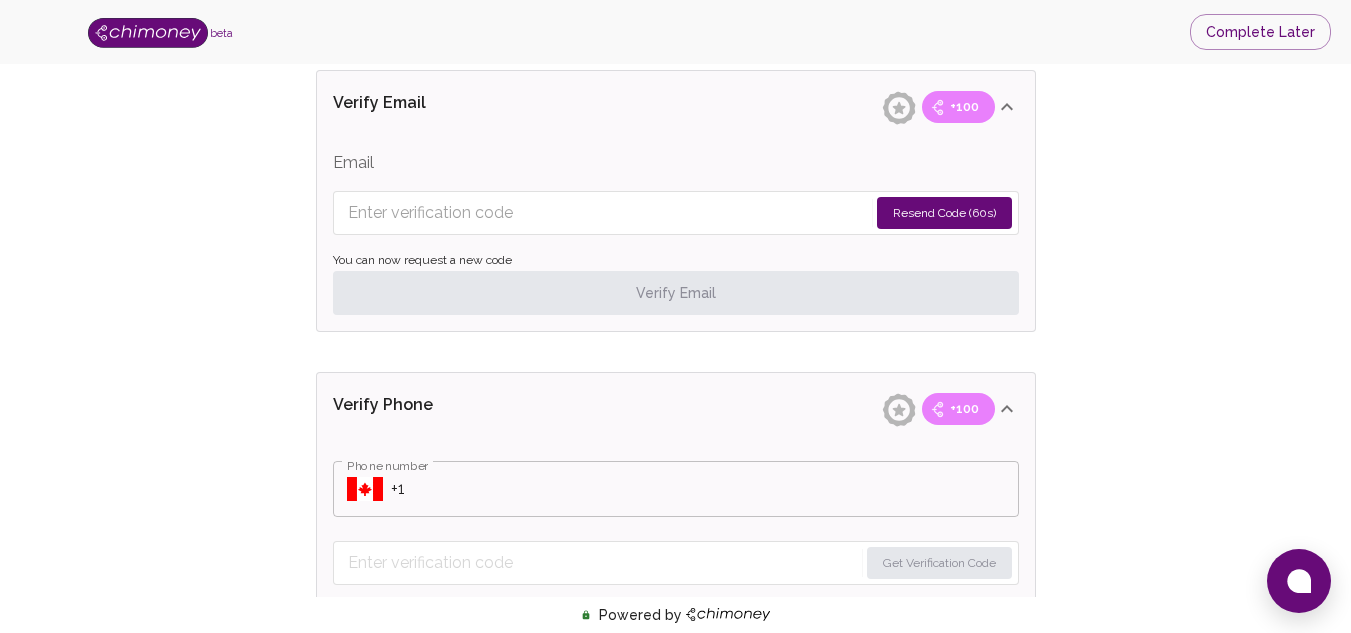 scroll, scrollTop: 756, scrollLeft: 0, axis: vertical 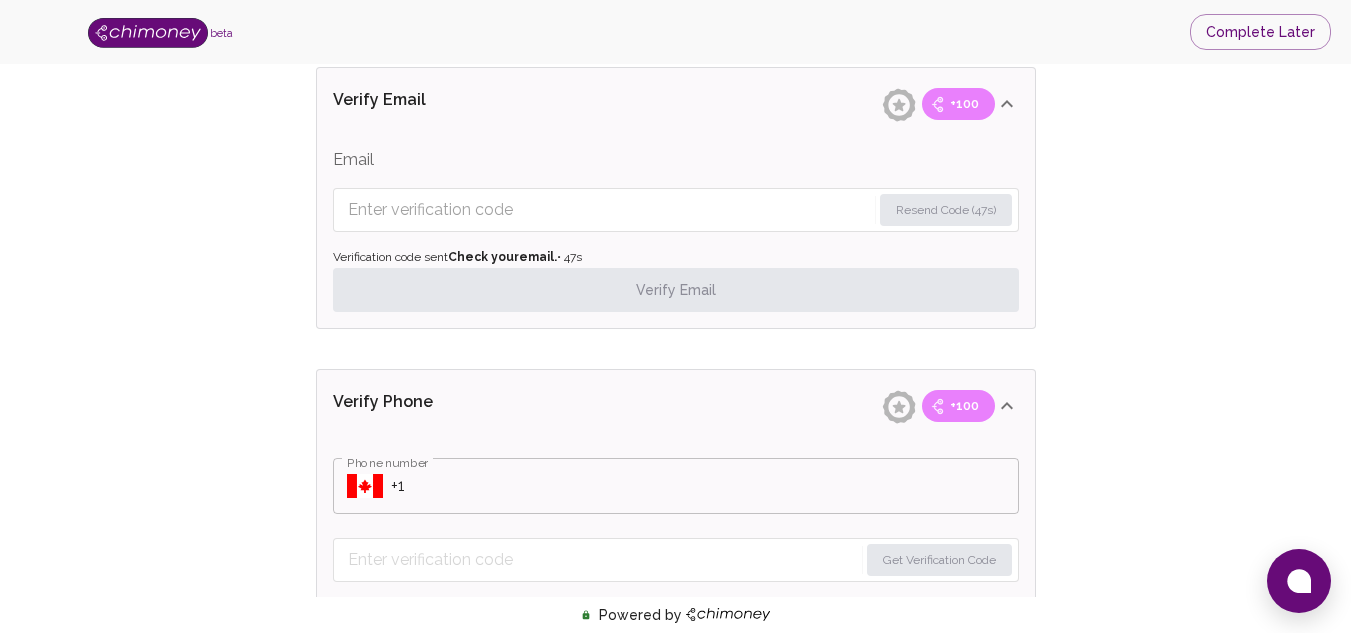 click at bounding box center (609, 210) 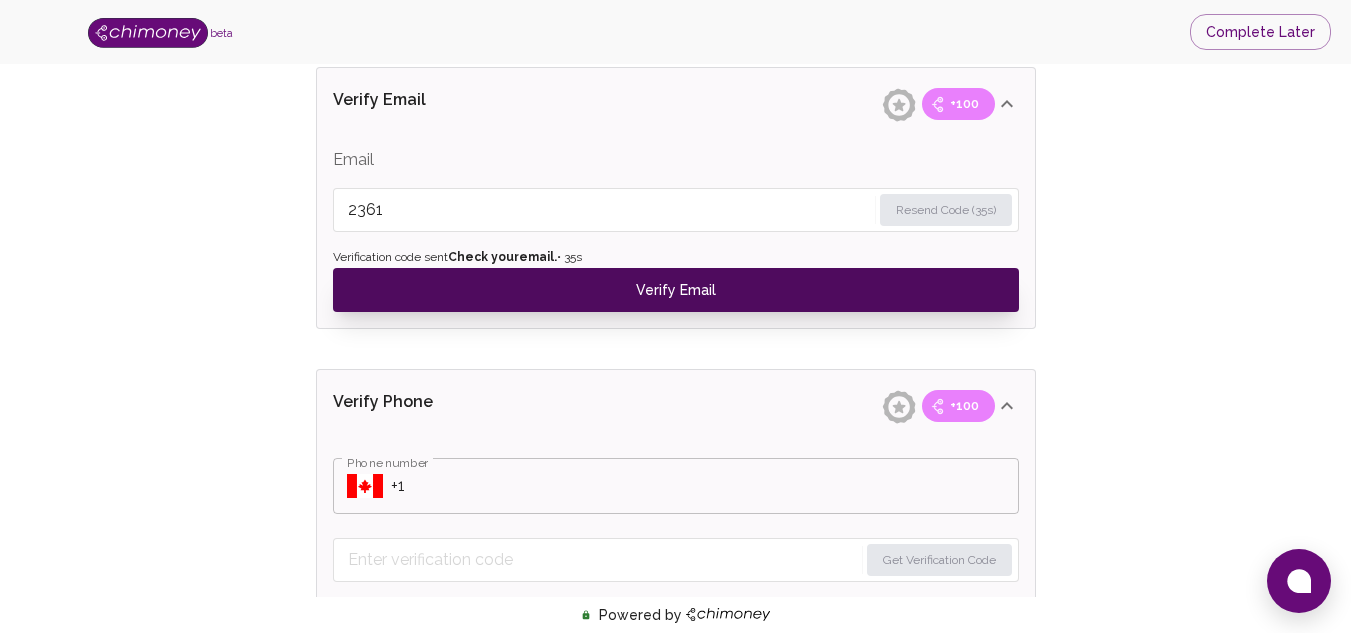 type on "2361" 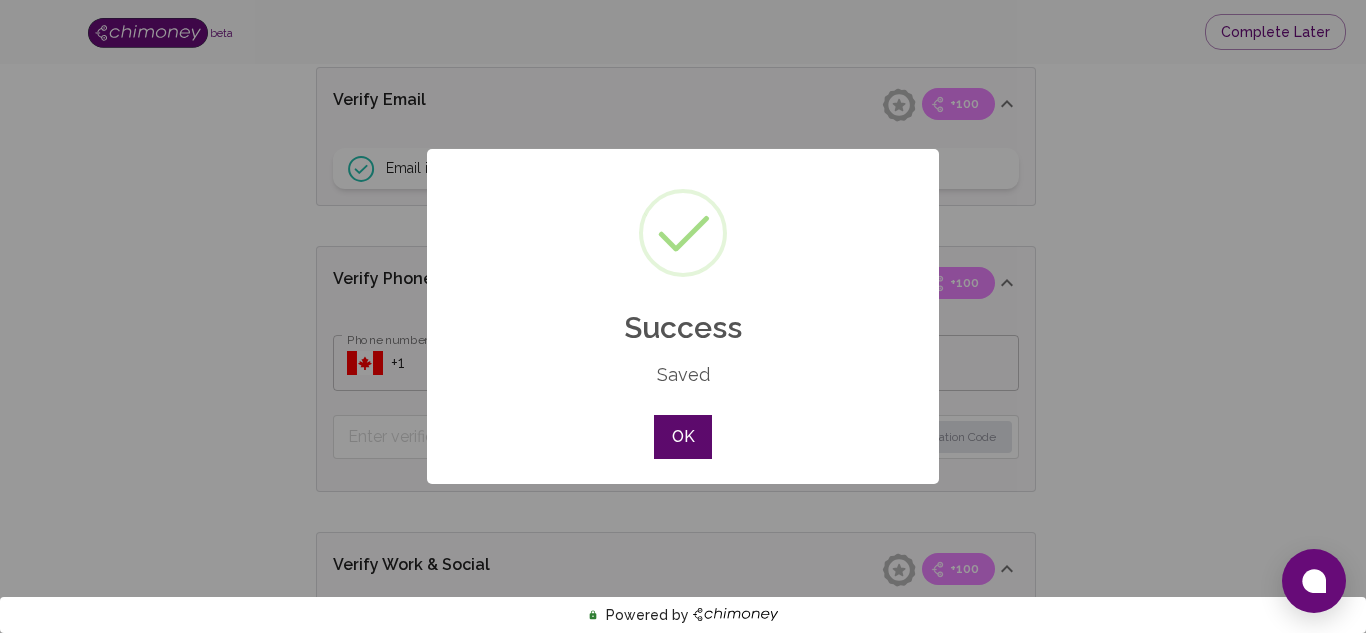 click on "OK" at bounding box center [683, 437] 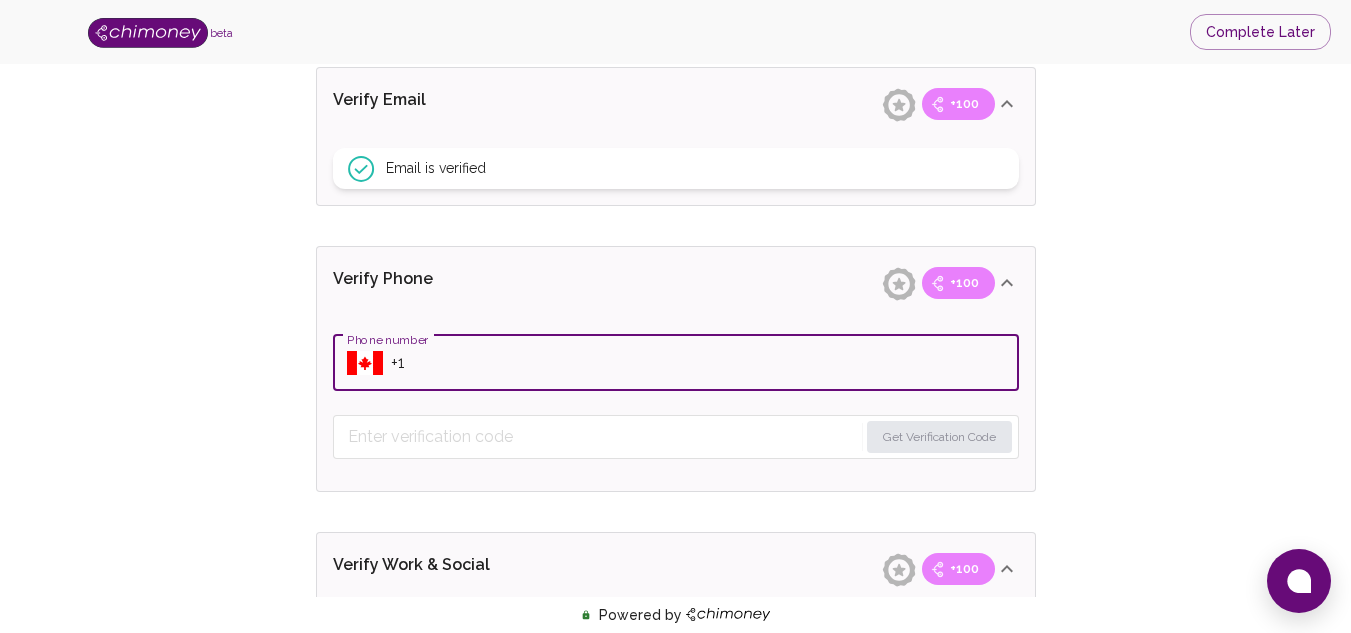click on "Phone number" at bounding box center (705, 363) 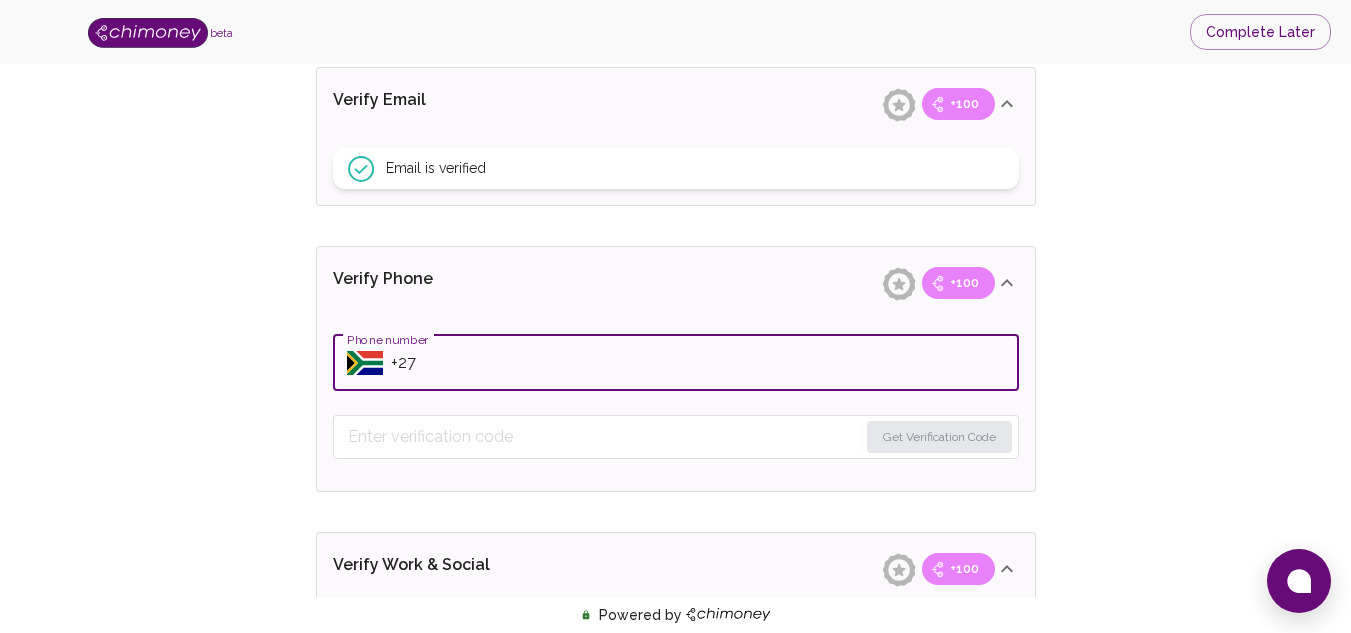 click on "Phone number" at bounding box center [705, 363] 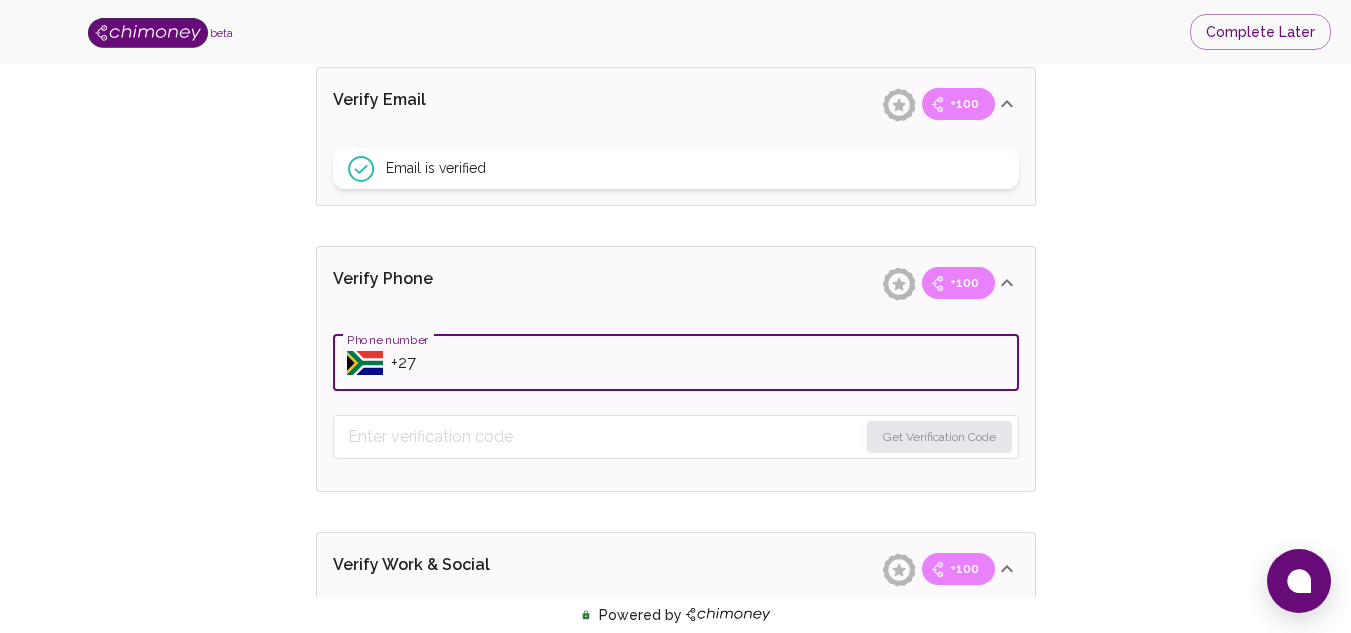 click on "Phone number" at bounding box center (705, 363) 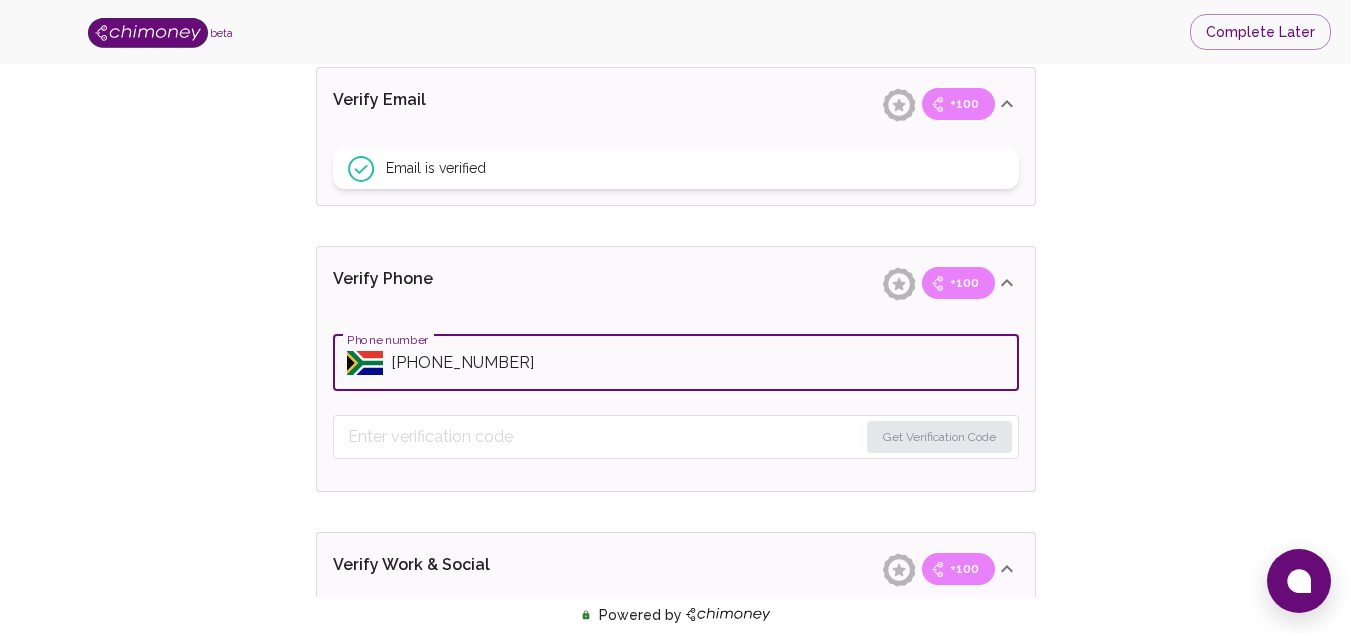 type on "+27 79 539 5137" 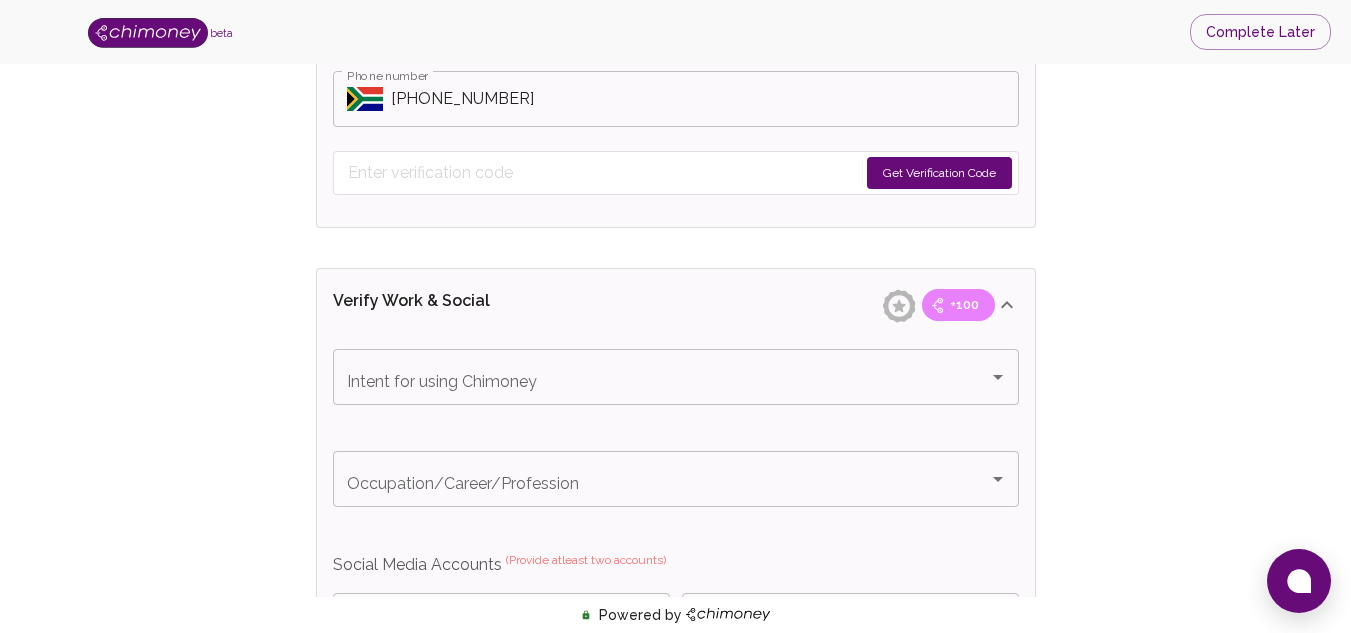 scroll, scrollTop: 1018, scrollLeft: 0, axis: vertical 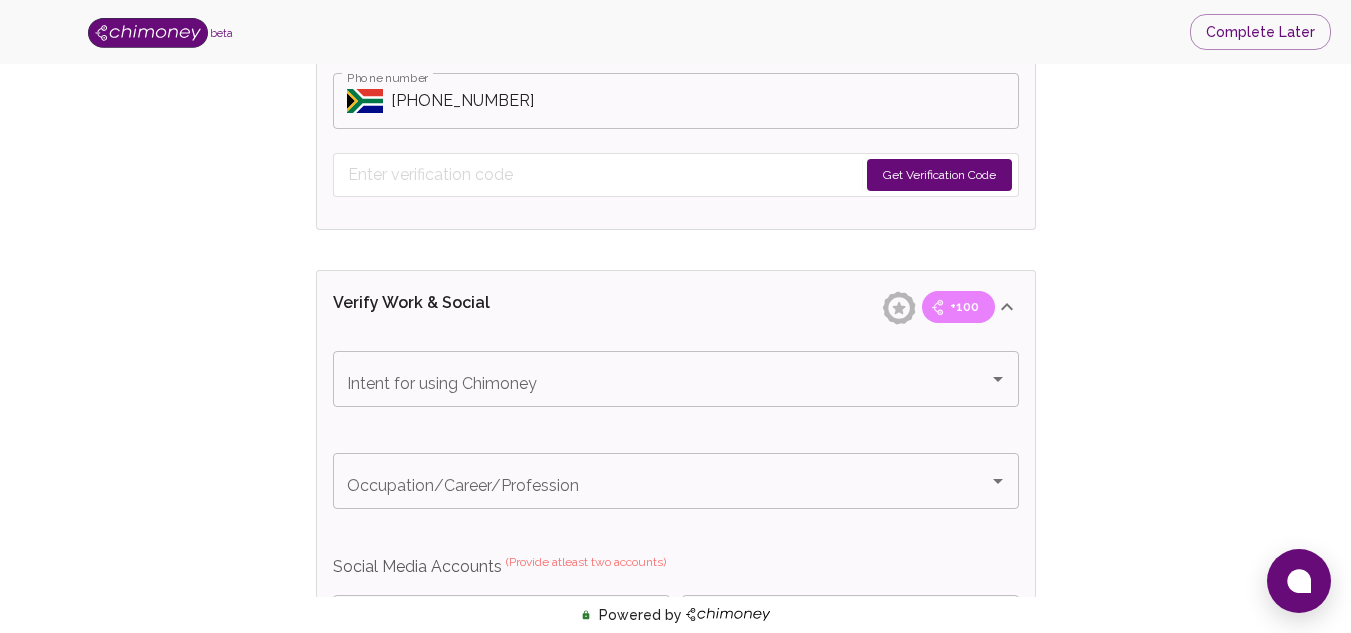 click on "Get Verification Code" at bounding box center (939, 175) 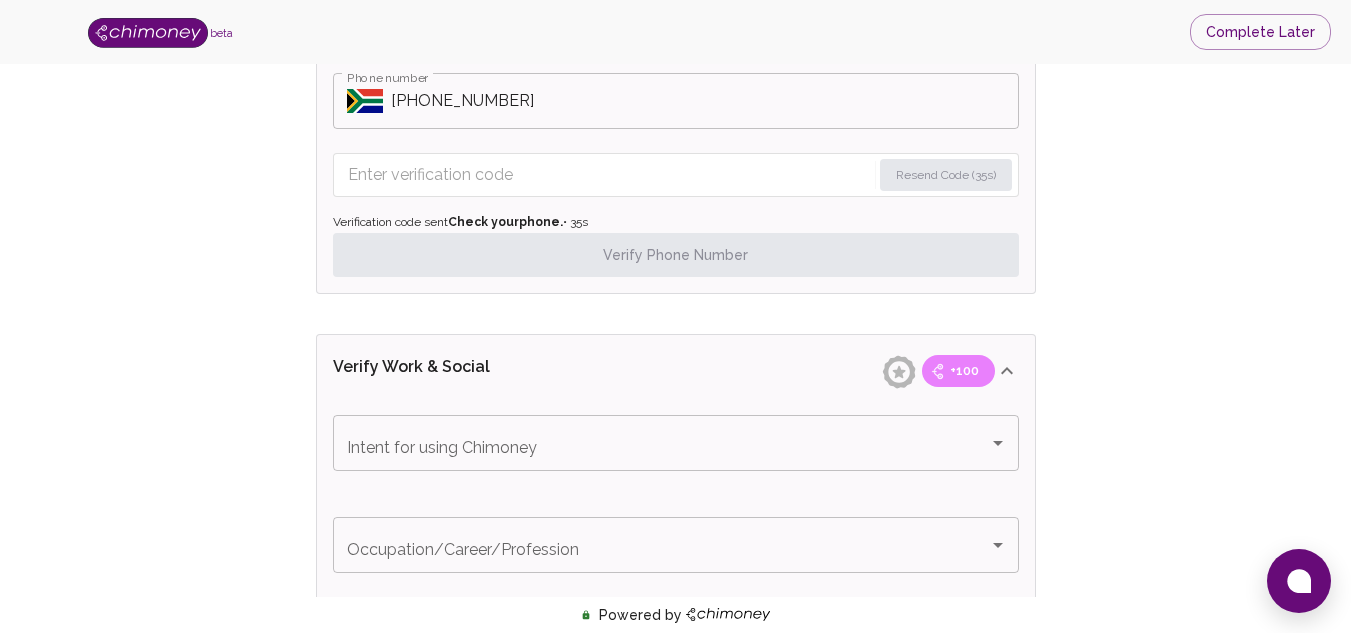 click at bounding box center [609, 175] 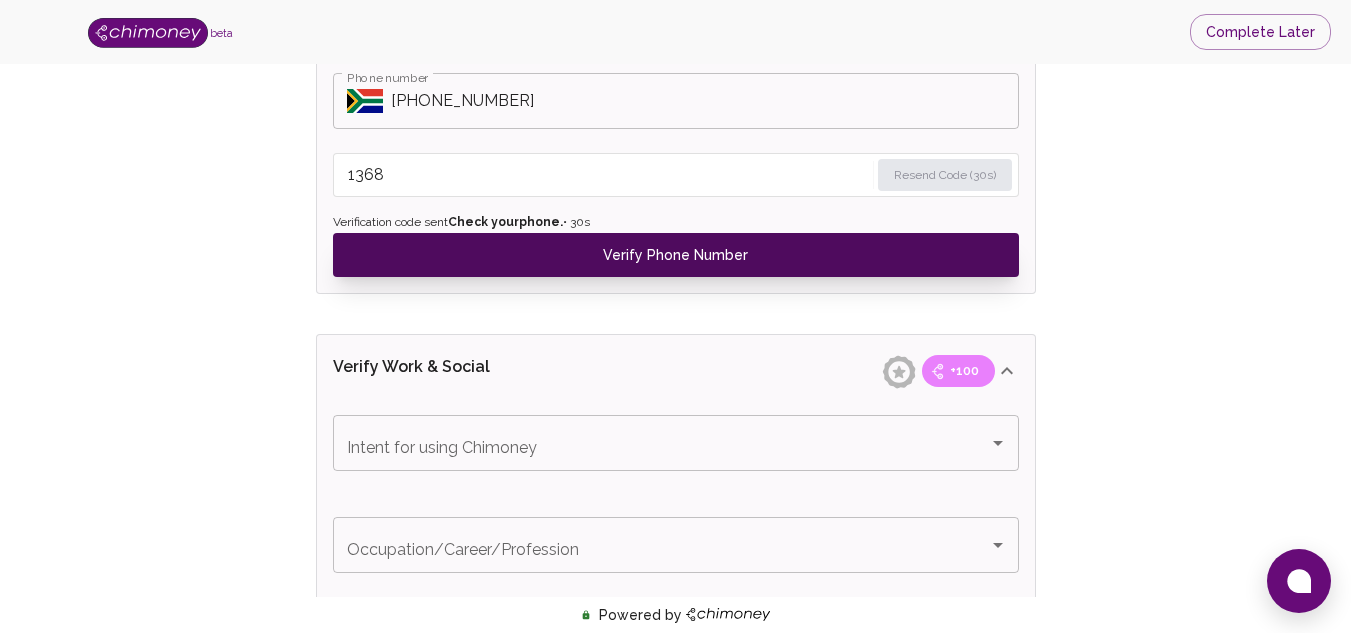 type on "1368" 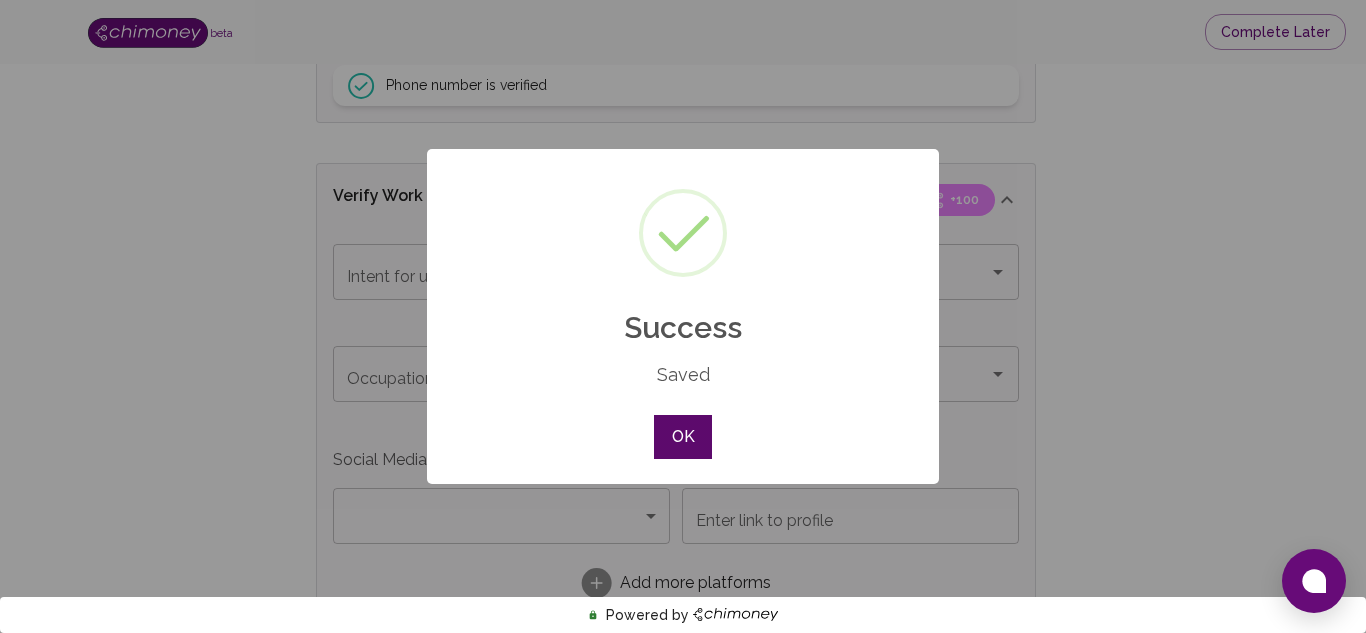 click on "OK" at bounding box center [683, 437] 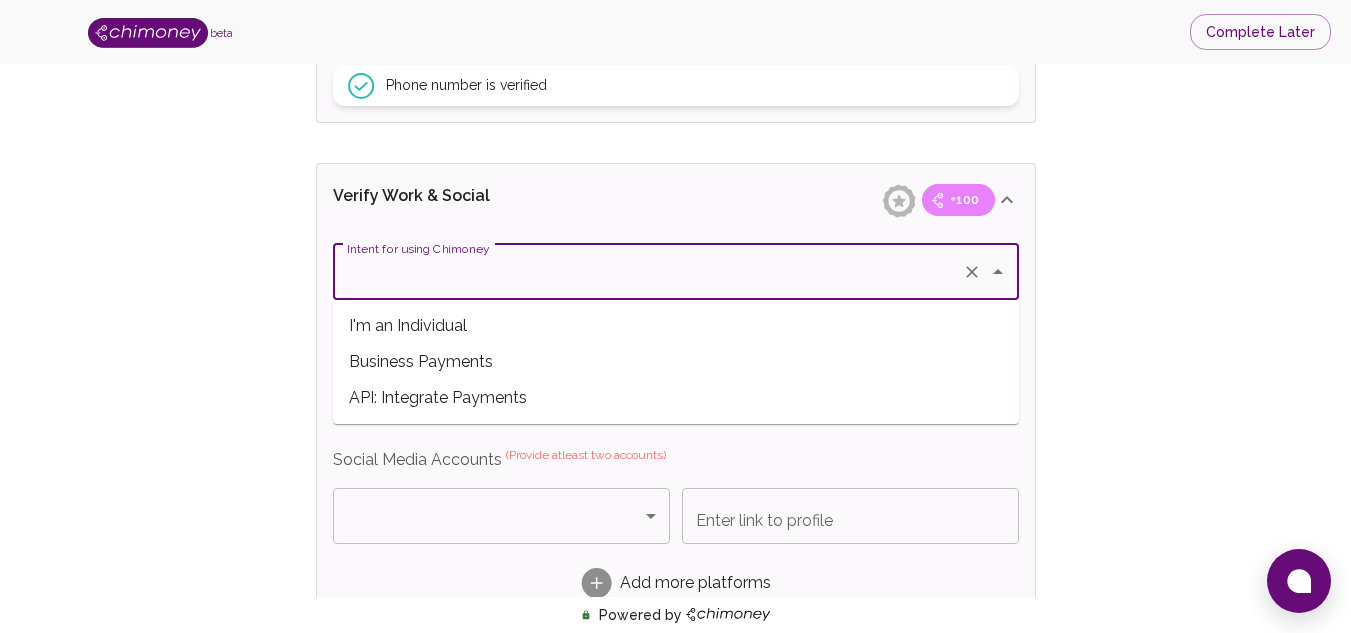 click on "Intent for using Chimoney" at bounding box center (648, 272) 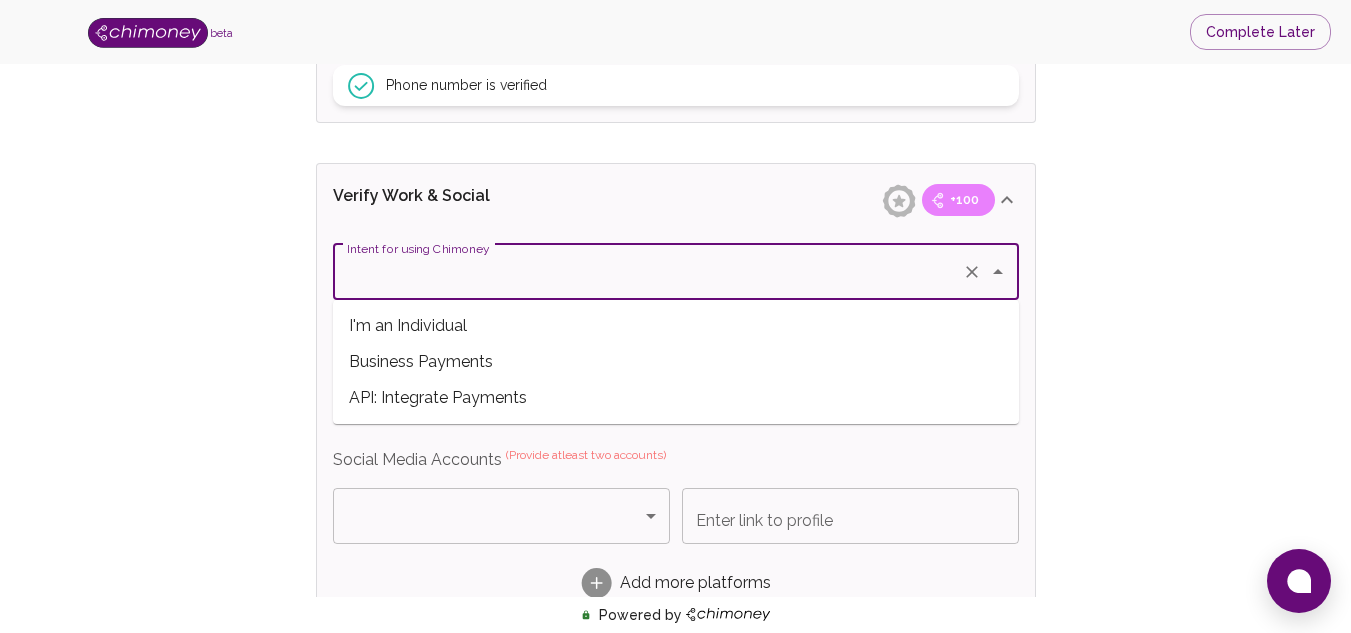 click on "I'm an Individual" at bounding box center (676, 326) 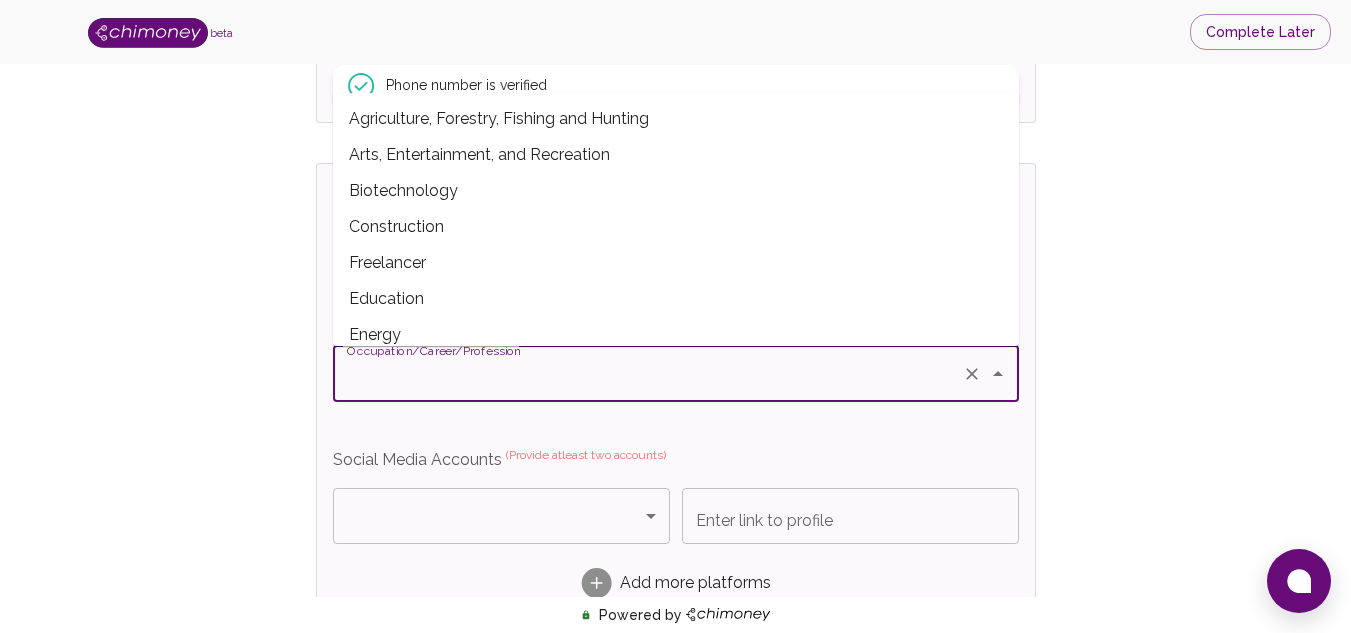click on "Occupation/Career/Profession" at bounding box center (648, 374) 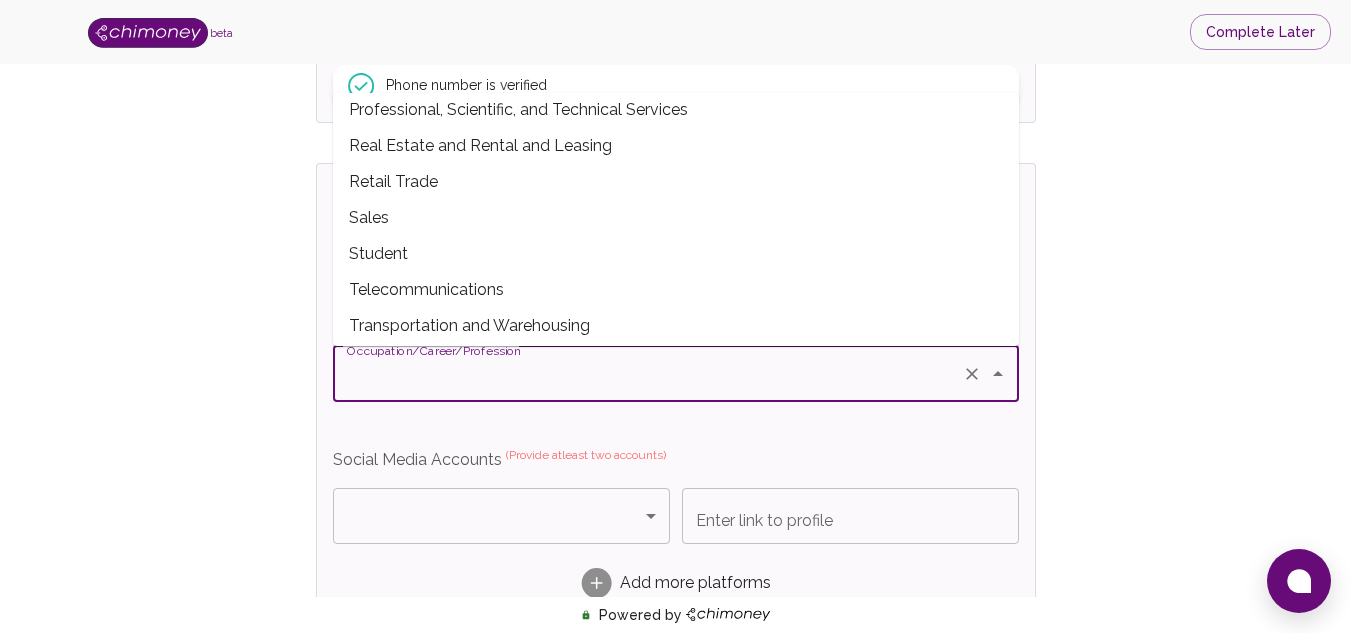 scroll, scrollTop: 735, scrollLeft: 0, axis: vertical 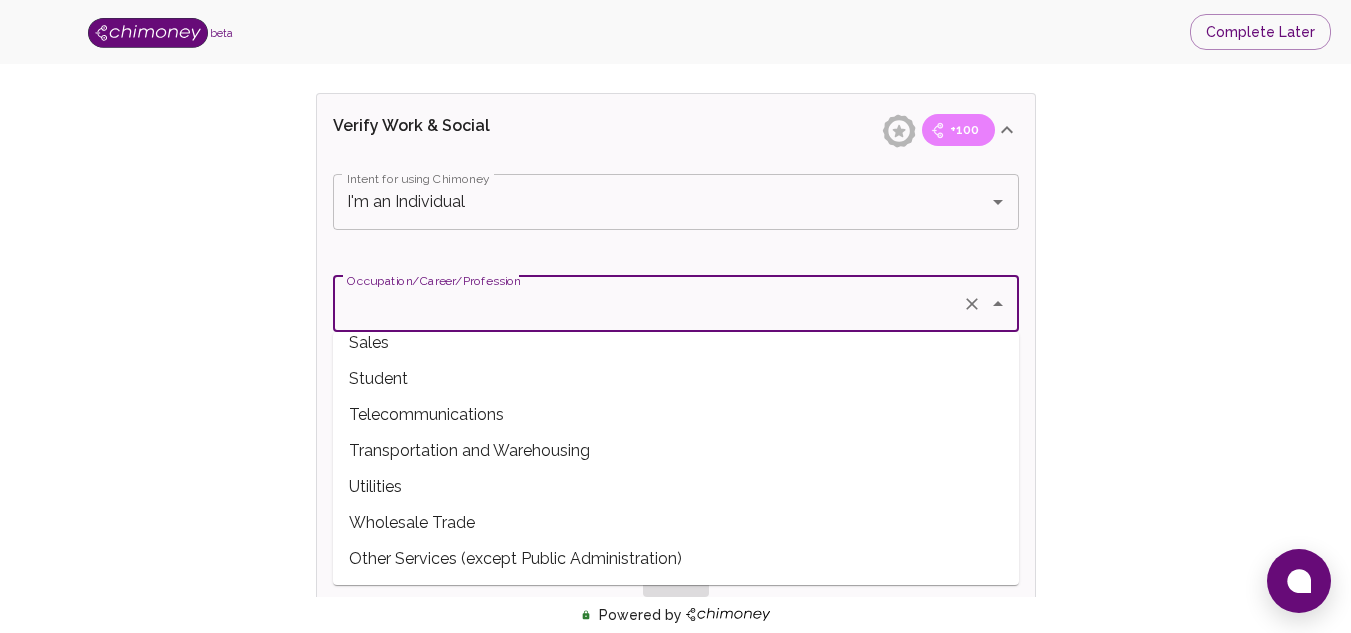 click on "Student" at bounding box center (676, 379) 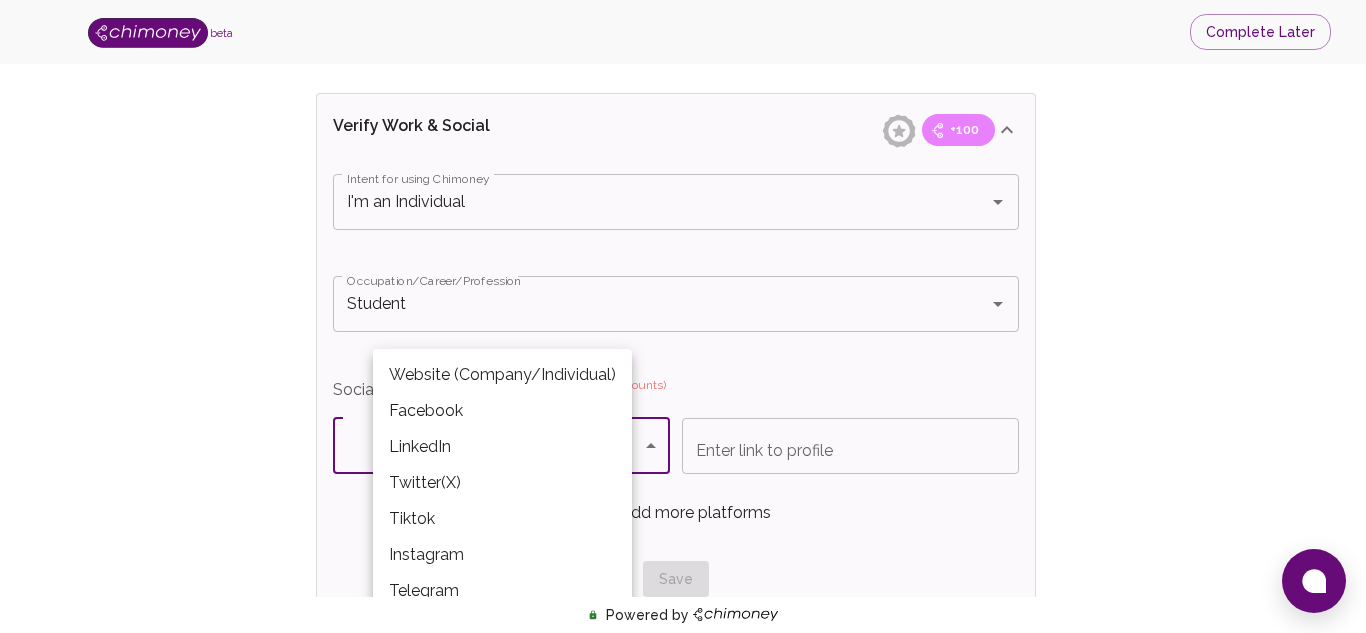 click on "beta Complete Later Verify ID and Earn Complete verification steps to earn Reward +100 Verify Email +100 Verify Phone +100 Add Socials +100 Get Verified +100 ID Approved Total Earned +200 Name +100 First Name Mamello First Name Last Name Sanderson Last Name Verify Email +100 Email is verified Verify Phone +100 Phone number is verified Verify Work & Social +100 Intent for using Chimoney I'm an Individual Intent for using Chimoney Occupation/Career/Profession Student Occupation/Career/Profession Social Media Accounts   (Provide atleast two accounts) ​ Platform Enter link to profile Enter link to profile Add more platforms Save Verify ID +100 Complete ID Verification ID Approval +100 Verify ID Submit KYC Powered by   /onboarding/personal-details Website (Company/Individual) Facebook LinkedIn Twitter(X) Tiktok Instagram Telegram" at bounding box center (683, 82) 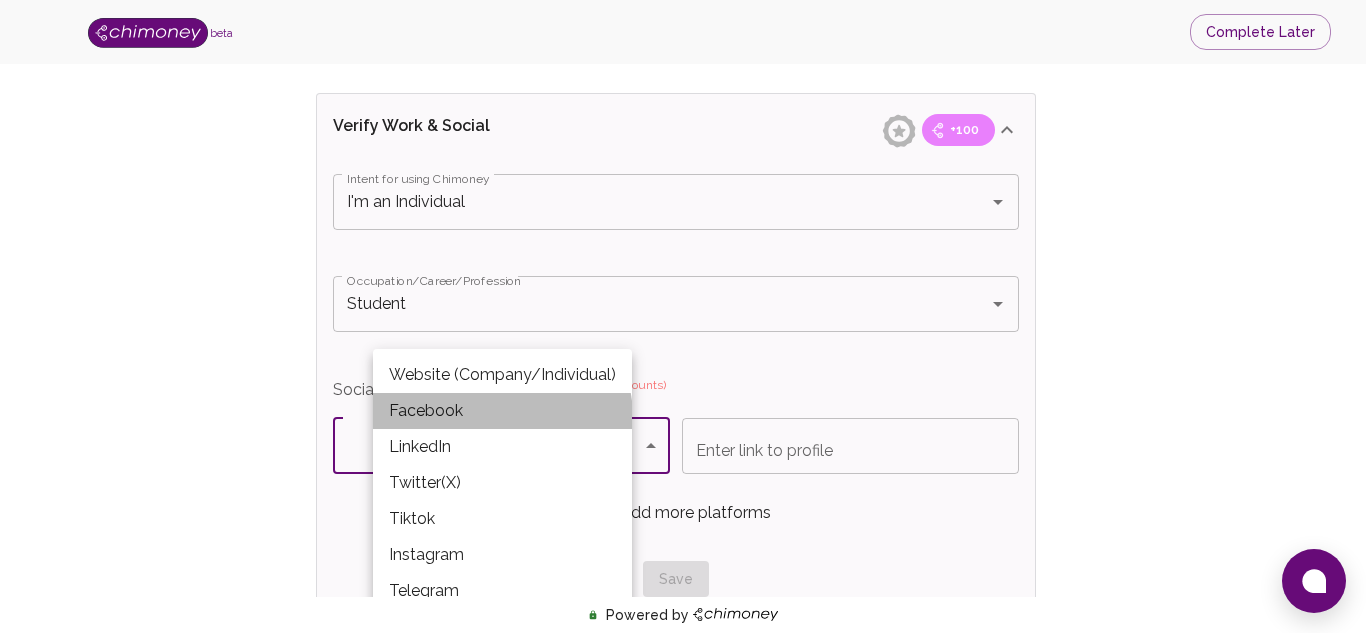 click on "Facebook" at bounding box center [502, 411] 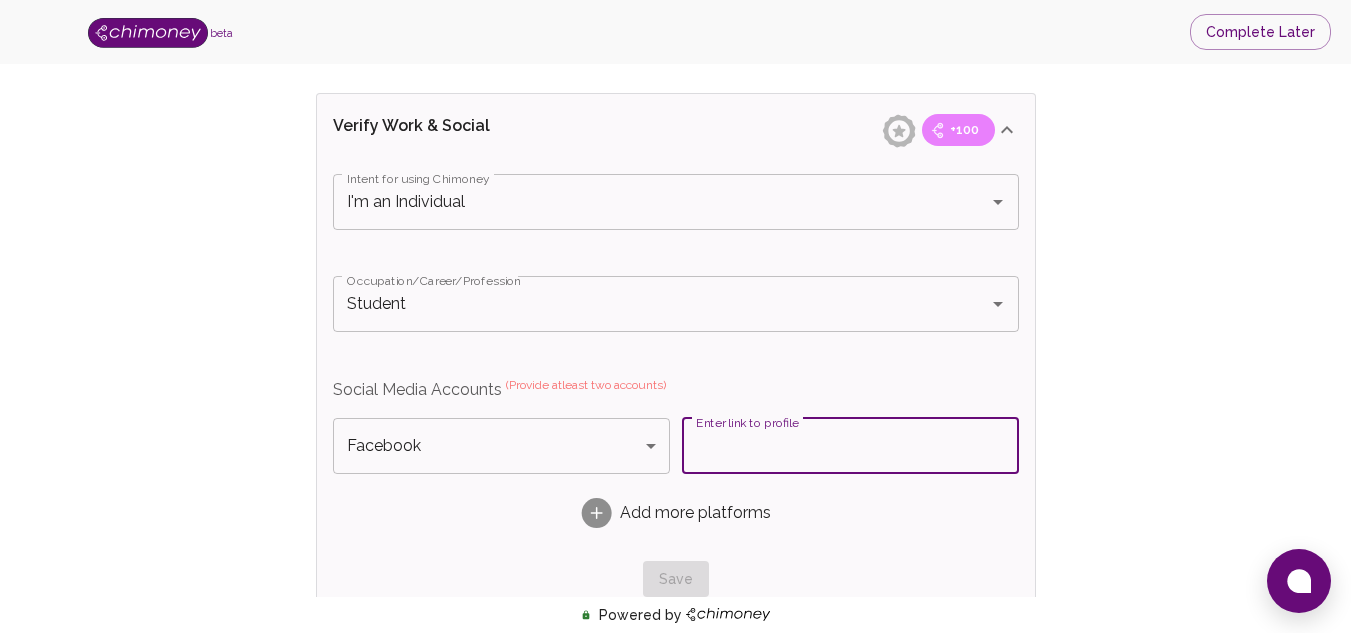 click on "Enter link to profile" at bounding box center [850, 446] 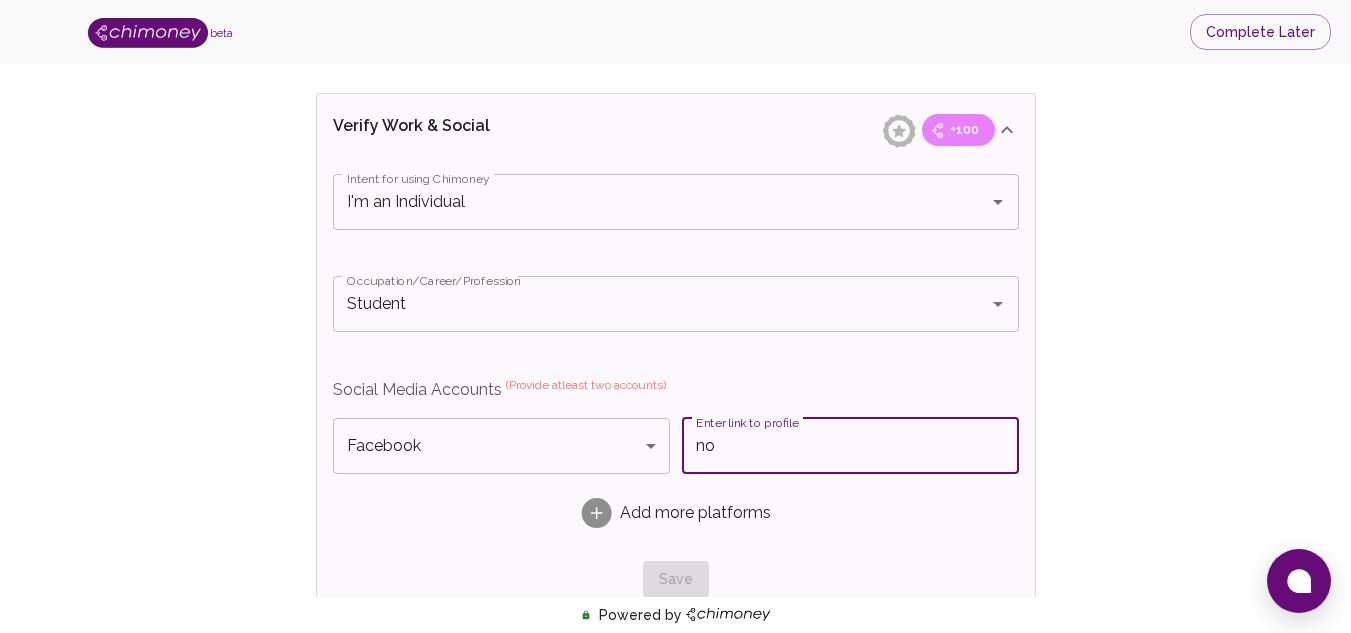 type on "n" 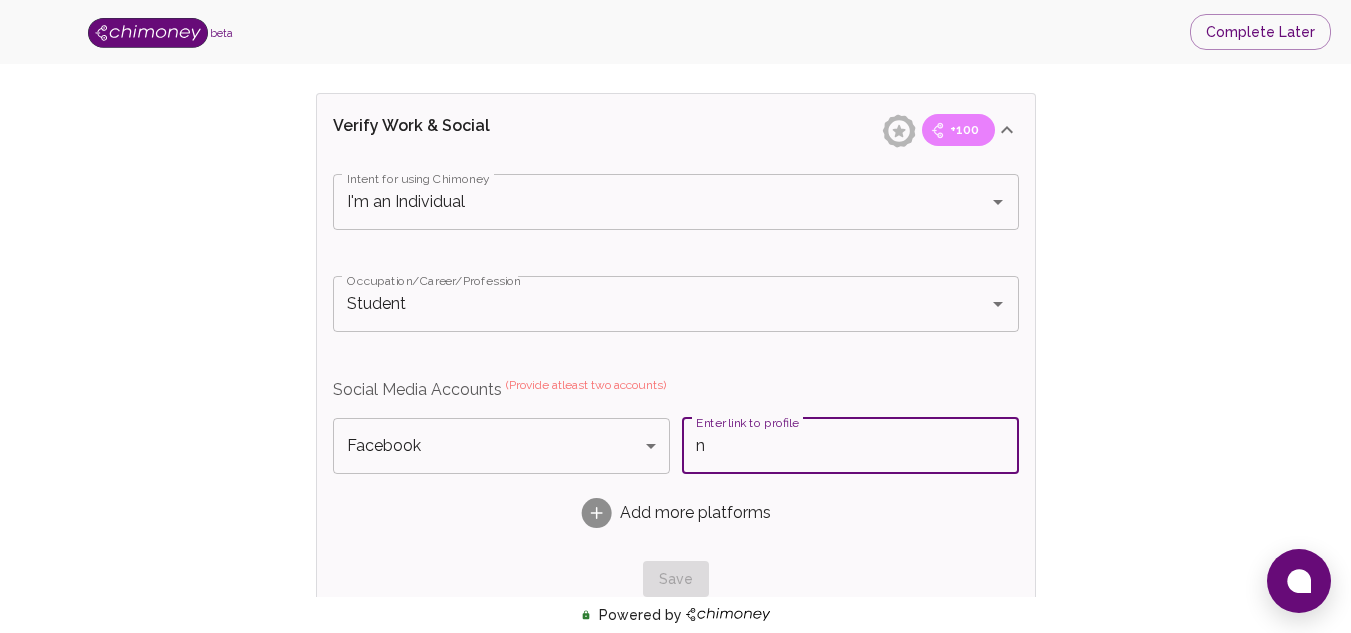 type 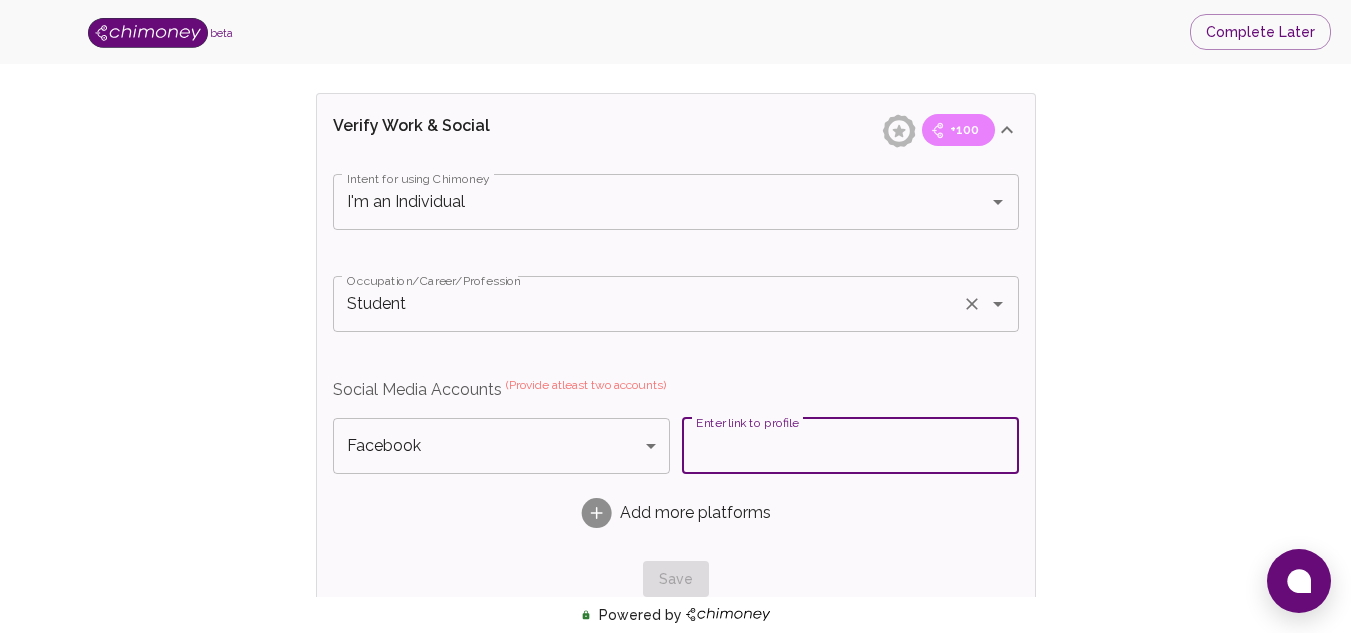 click on "Occupation/Career/Profession Student Occupation/Career/Profession" at bounding box center [676, 319] 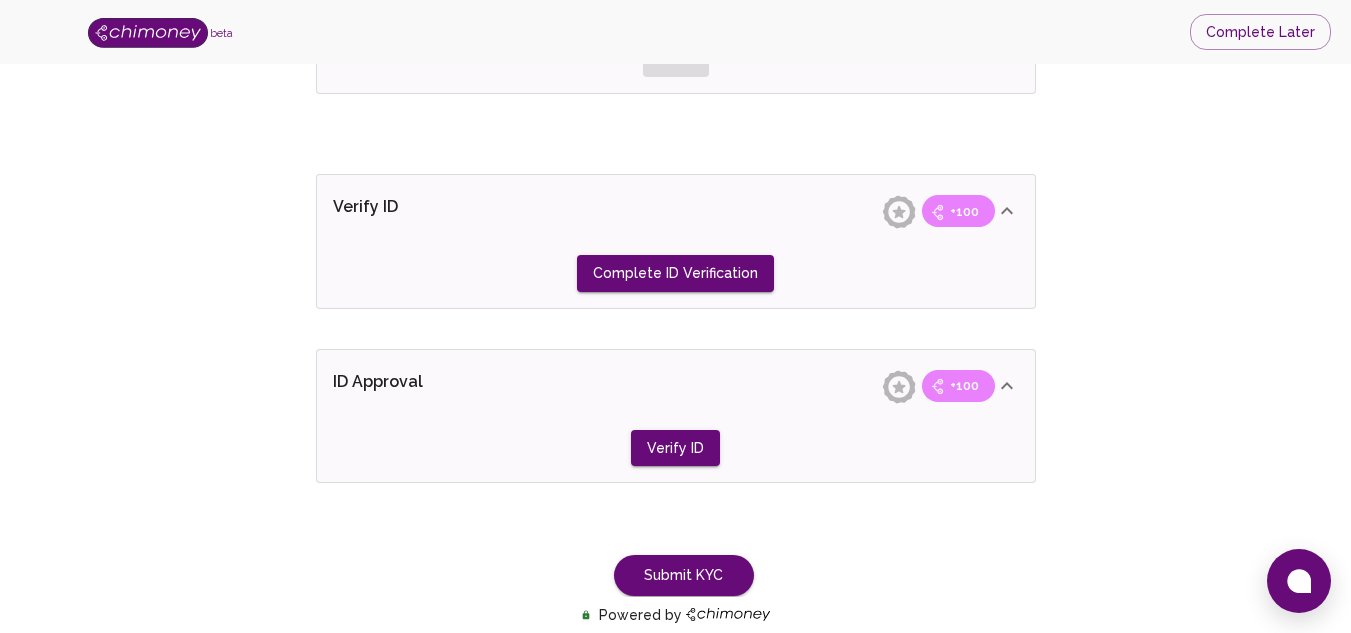 scroll, scrollTop: 1614, scrollLeft: 0, axis: vertical 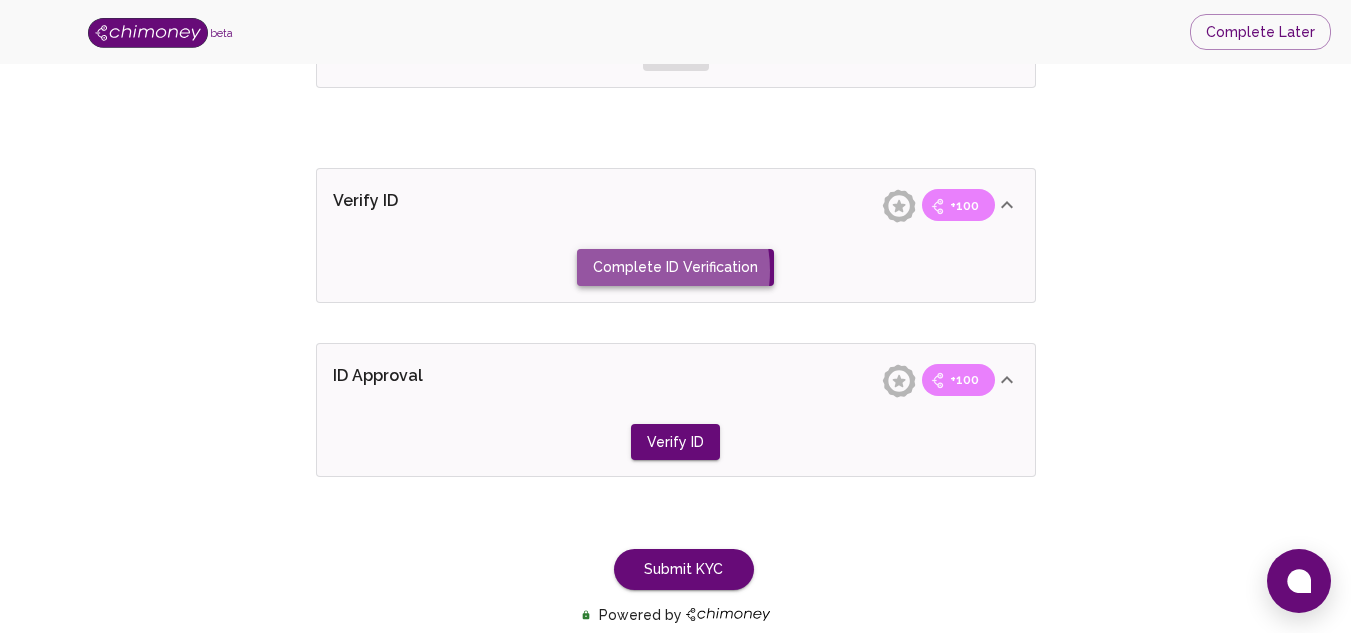 click on "Complete ID Verification" at bounding box center (675, 267) 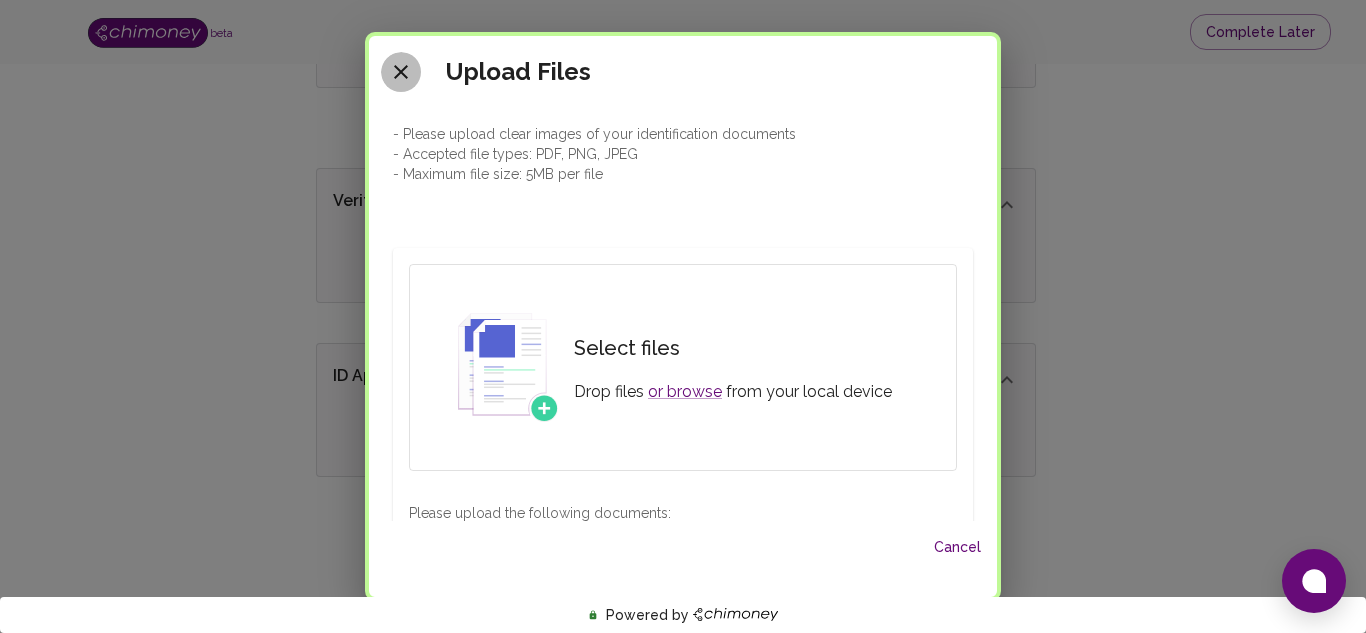 click 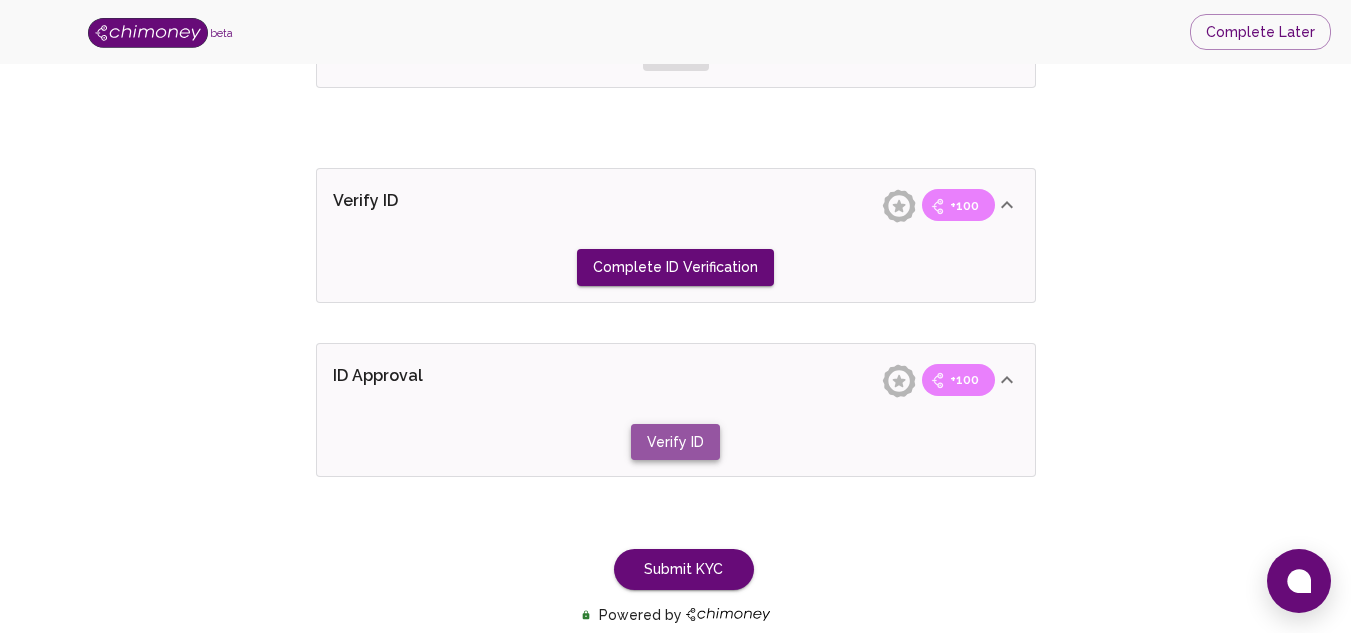 click on "Verify ID" at bounding box center [675, 267] 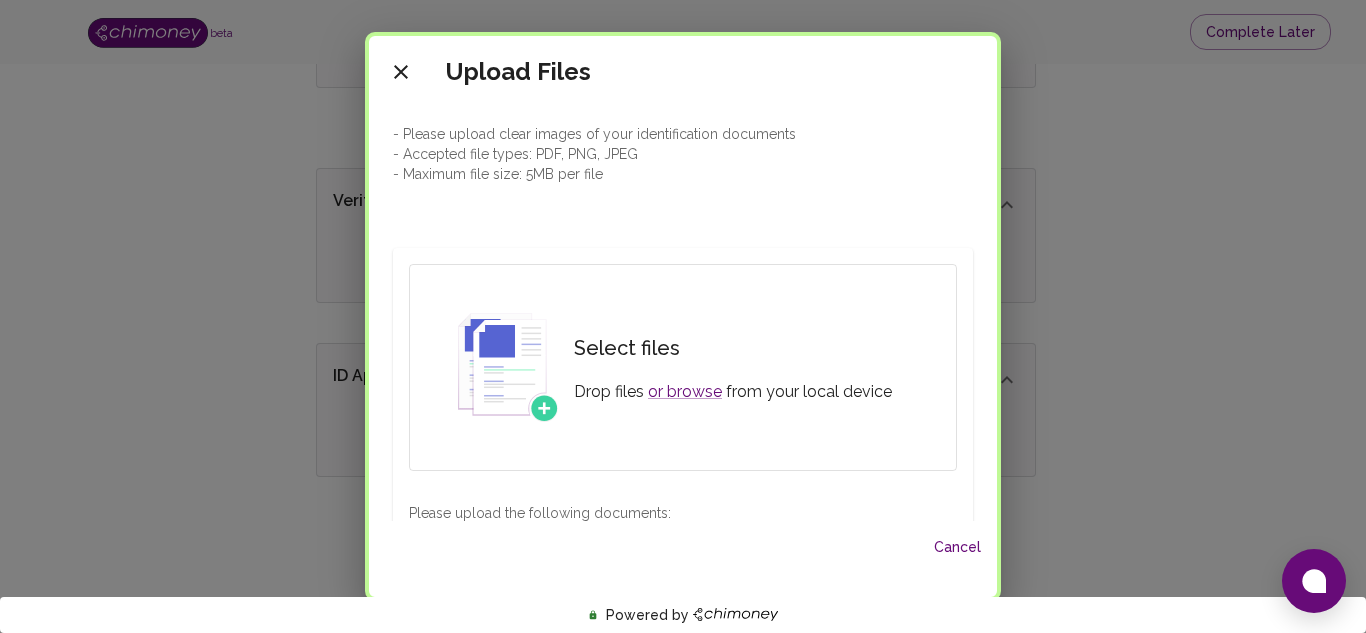click 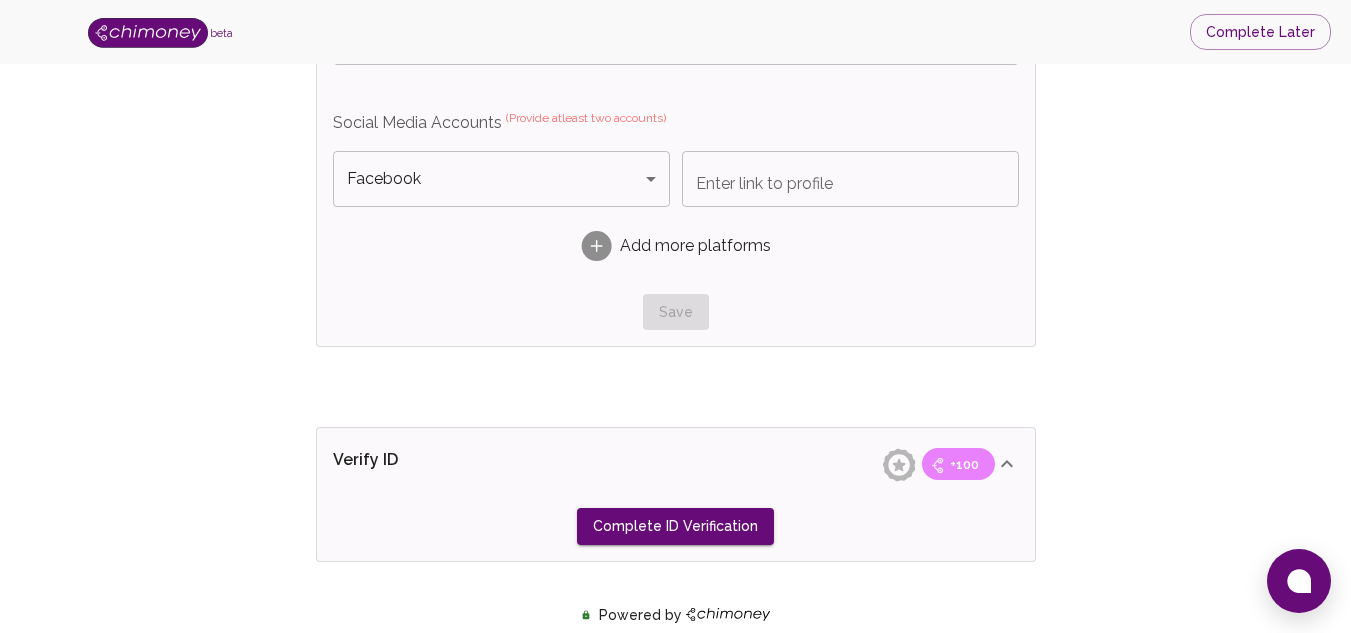 scroll, scrollTop: 1707, scrollLeft: 0, axis: vertical 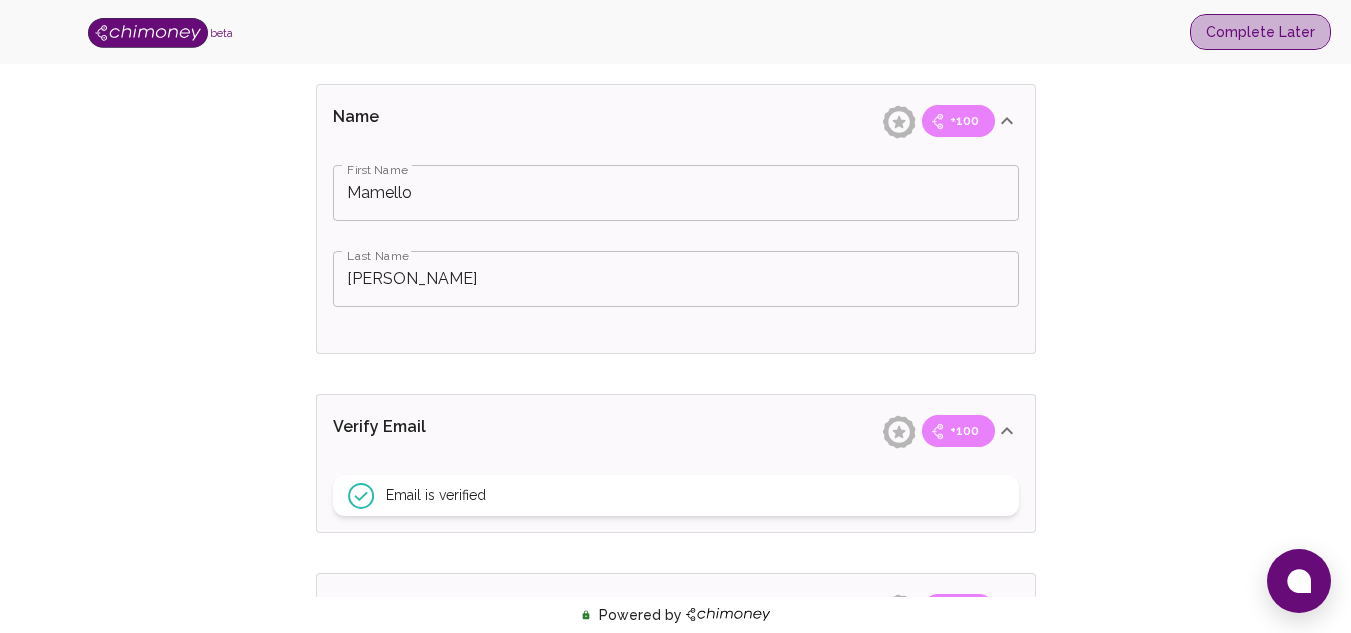 click on "Complete Later" at bounding box center (1260, 32) 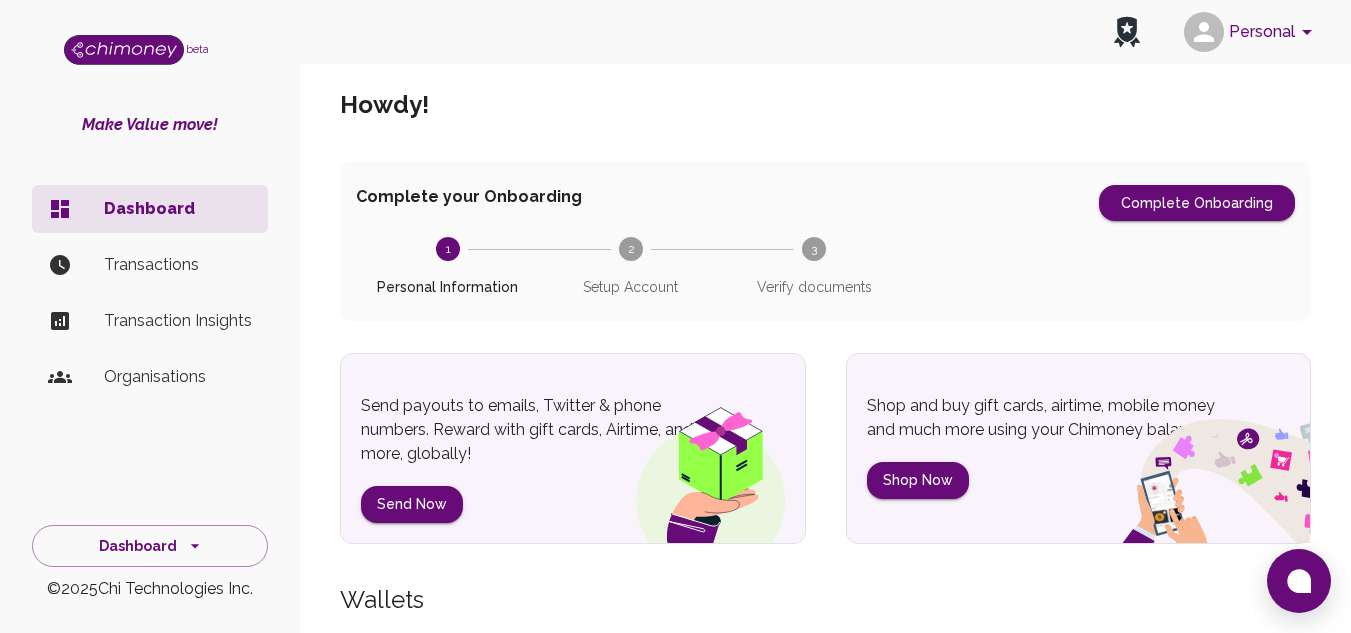 scroll, scrollTop: 0, scrollLeft: 0, axis: both 